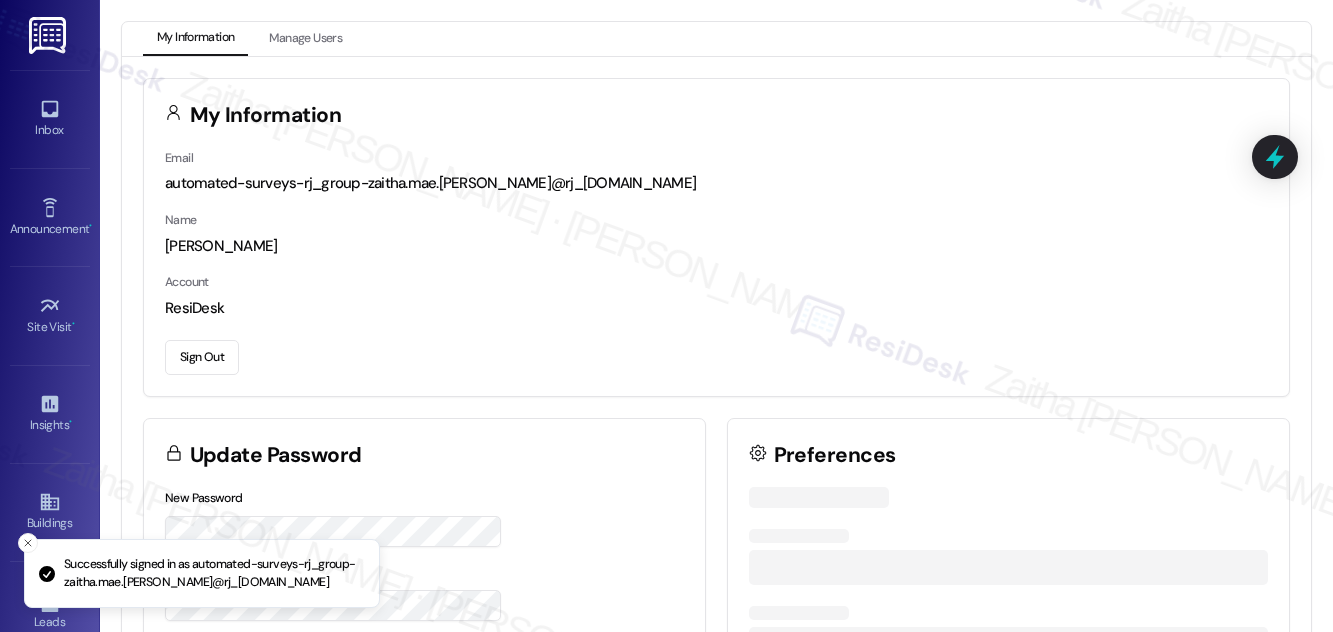 scroll, scrollTop: 0, scrollLeft: 0, axis: both 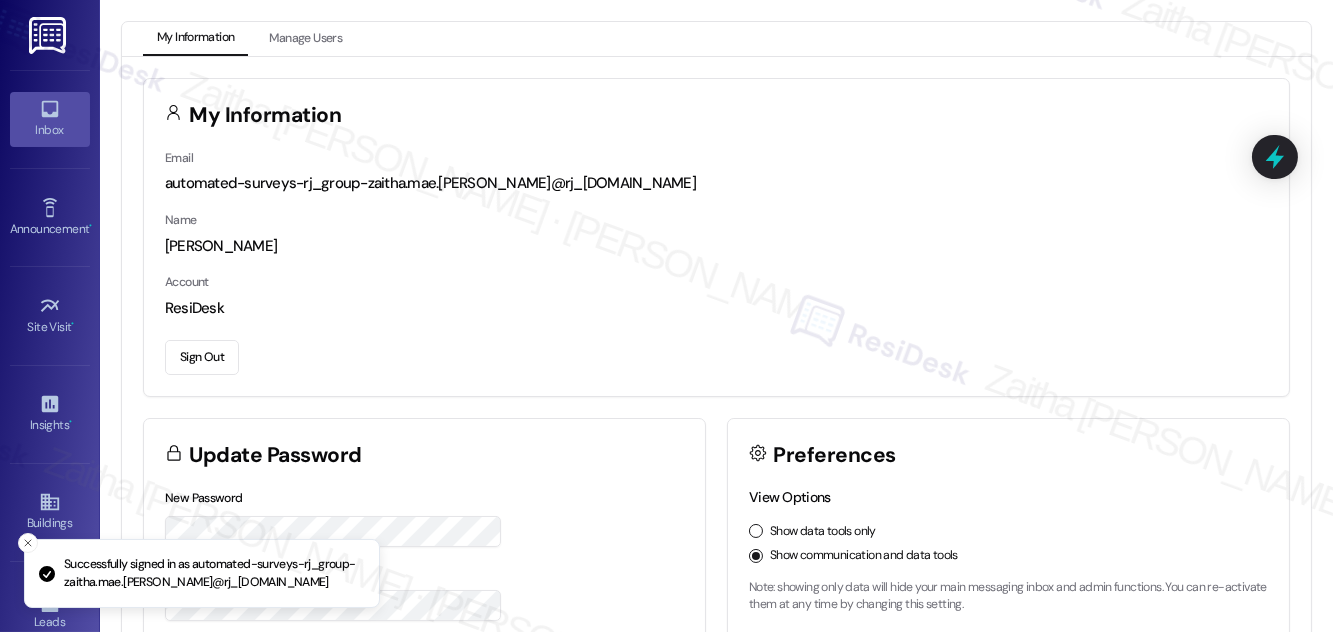 click on "Inbox" at bounding box center (50, 130) 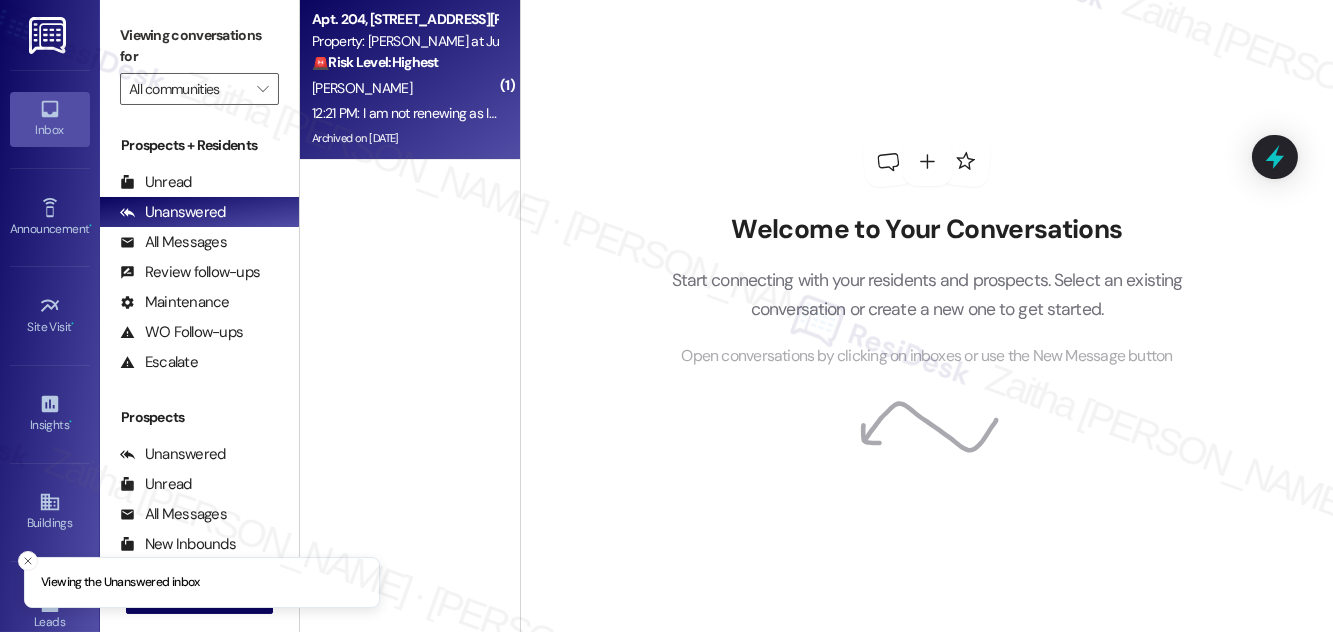 click on "[PERSON_NAME]" at bounding box center [404, 88] 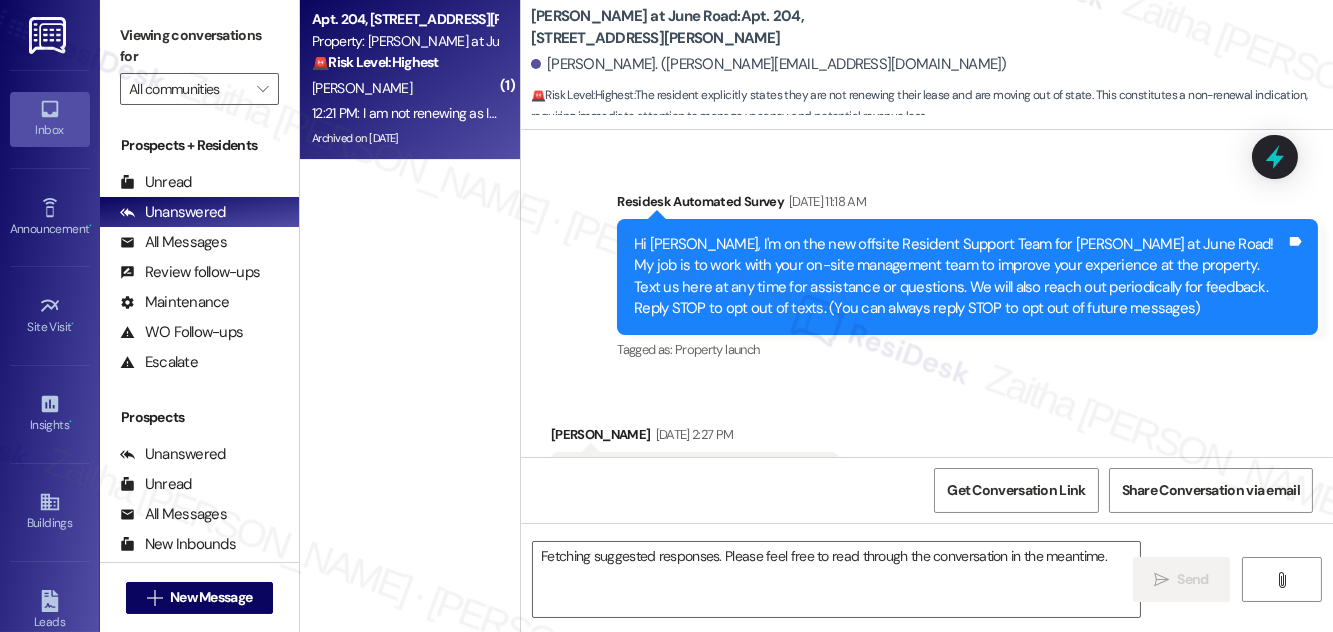 scroll, scrollTop: 29776, scrollLeft: 0, axis: vertical 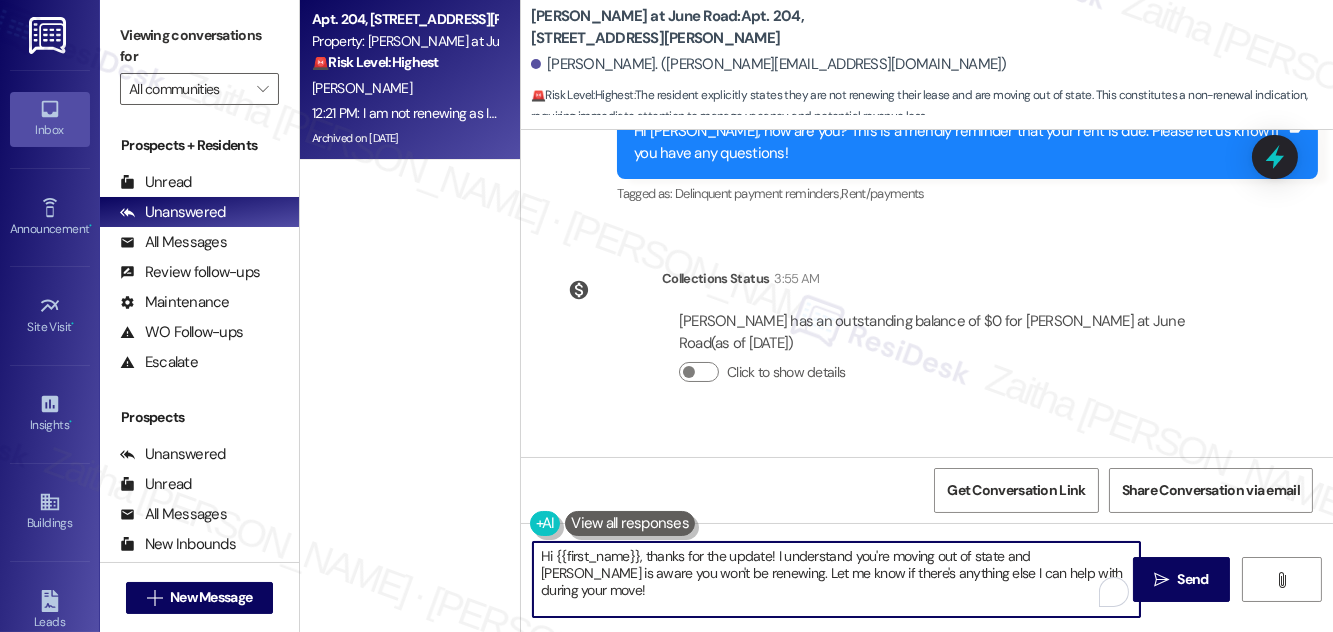 drag, startPoint x: 648, startPoint y: 556, endPoint x: 540, endPoint y: 556, distance: 108 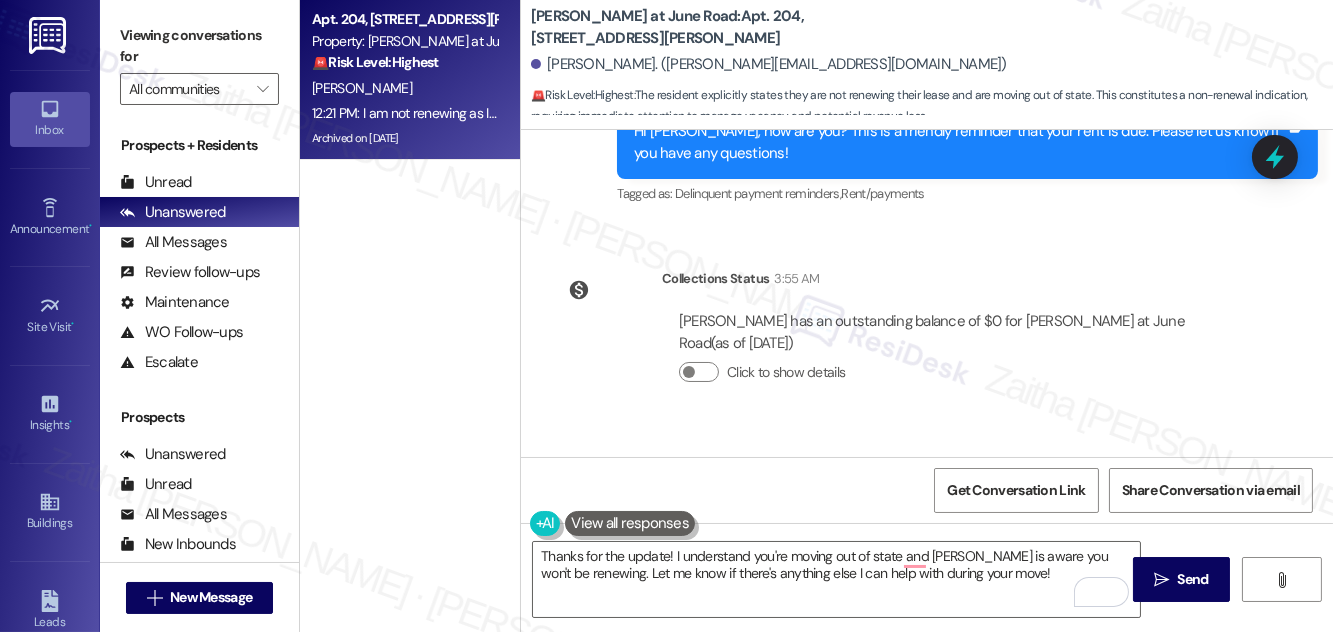click on "[PERSON_NAME] 12:21 PM" at bounding box center [817, 699] 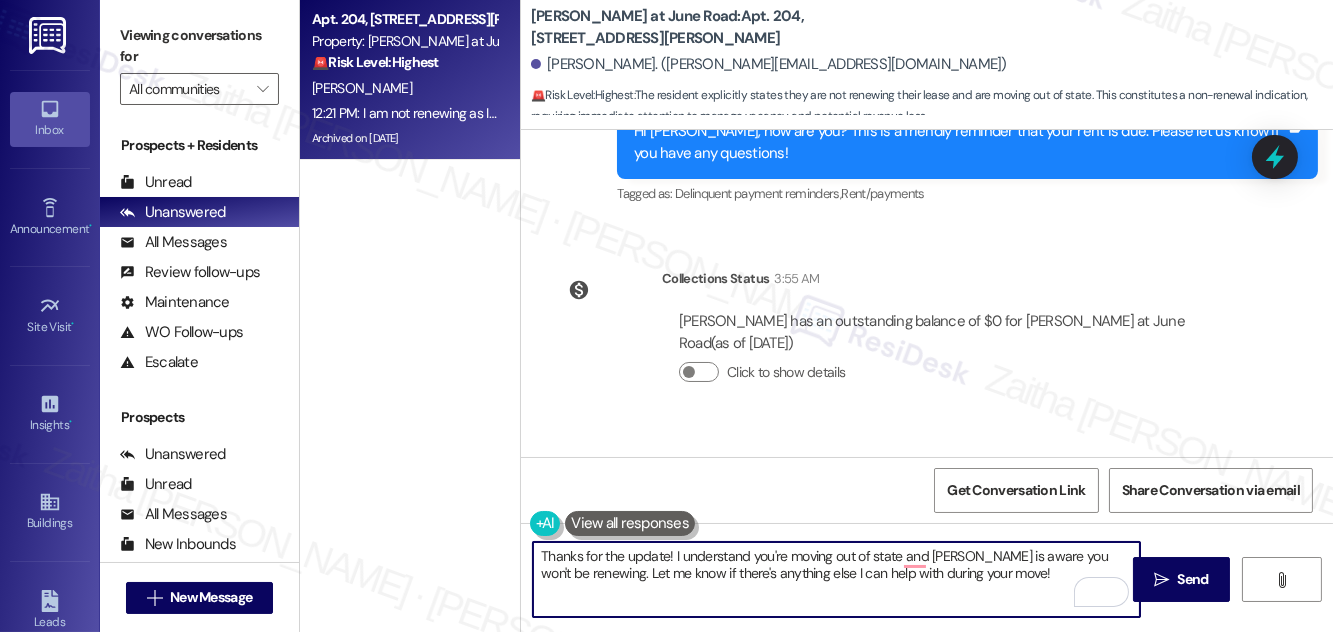 click on "Thanks for the update! I understand you're moving out of state and [PERSON_NAME] is aware you won't be renewing. Let me know if there's anything else I can help with during your move!" at bounding box center (836, 579) 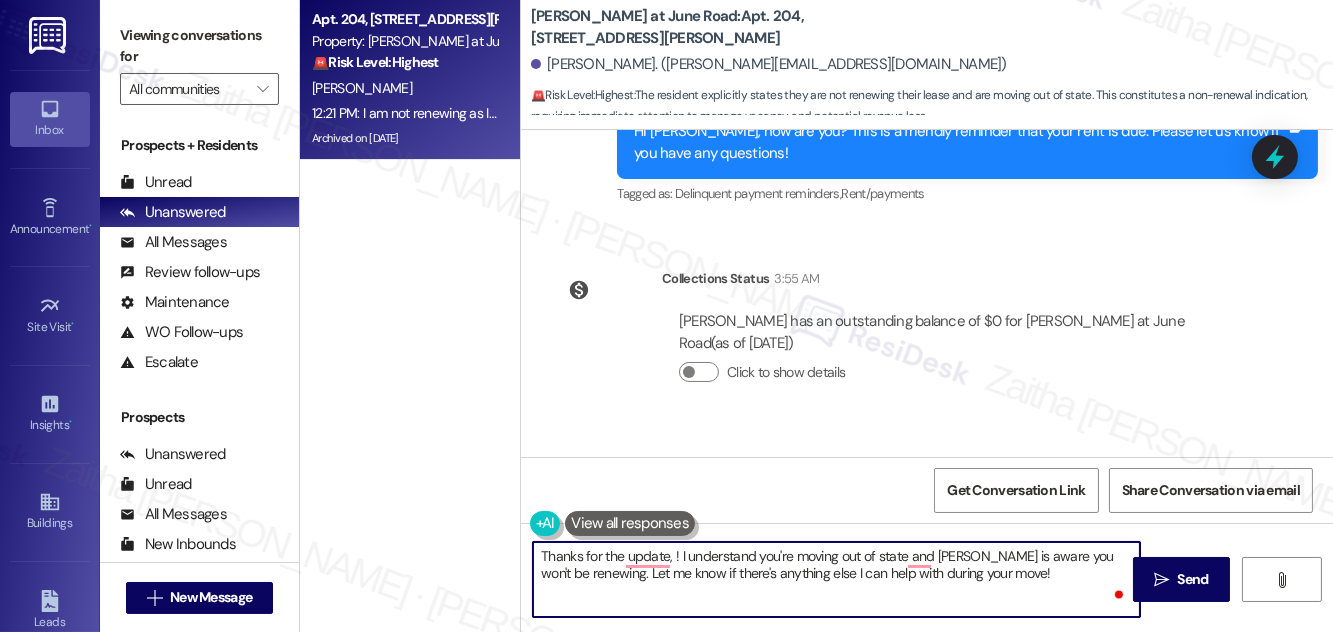 paste on "[PERSON_NAME]" 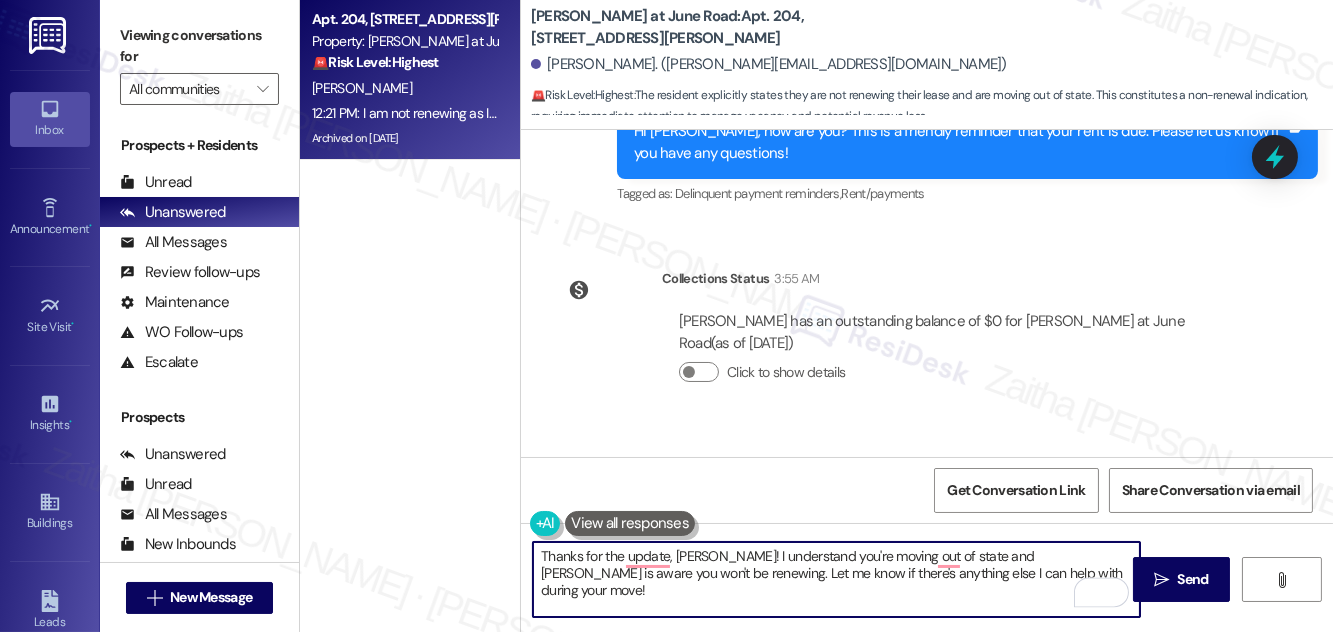 click on "Thanks for the update, [PERSON_NAME]! I understand you're moving out of state and [PERSON_NAME] is aware you won't be renewing. Let me know if there's anything else I can help with during your move!" at bounding box center (836, 579) 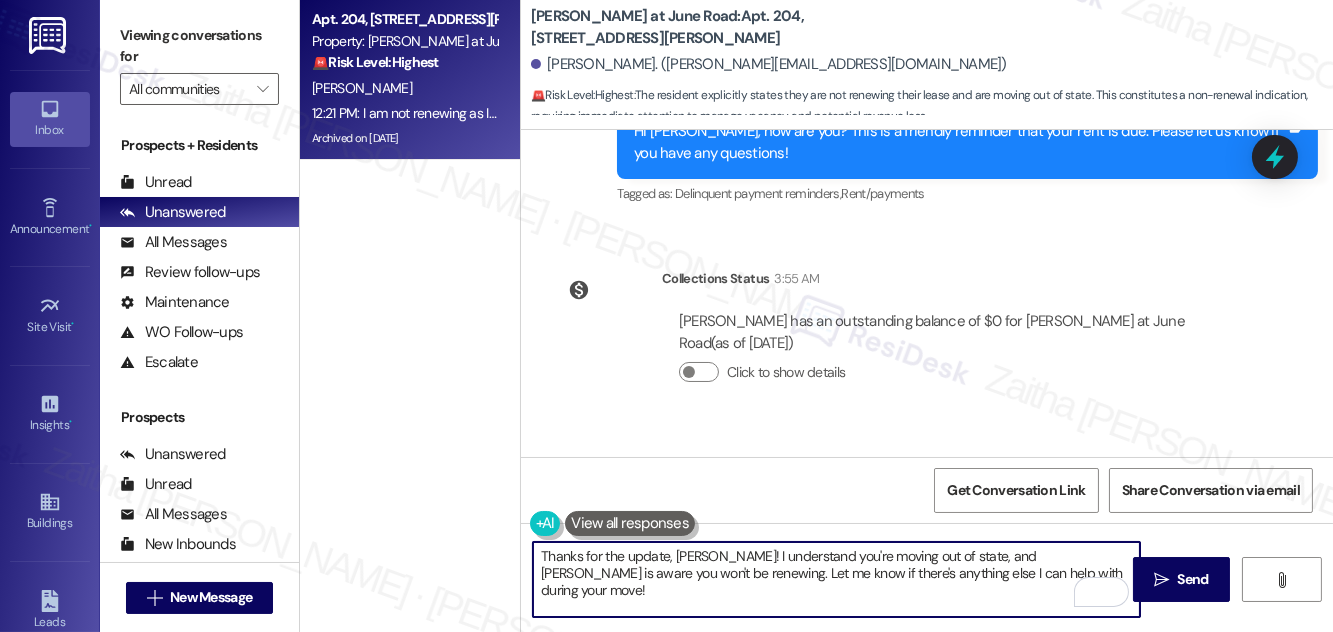 click on "Thanks for the update, [PERSON_NAME]! I understand you're moving out of state, and [PERSON_NAME] is aware you won't be renewing. Let me know if there's anything else I can help with during your move!" at bounding box center [836, 579] 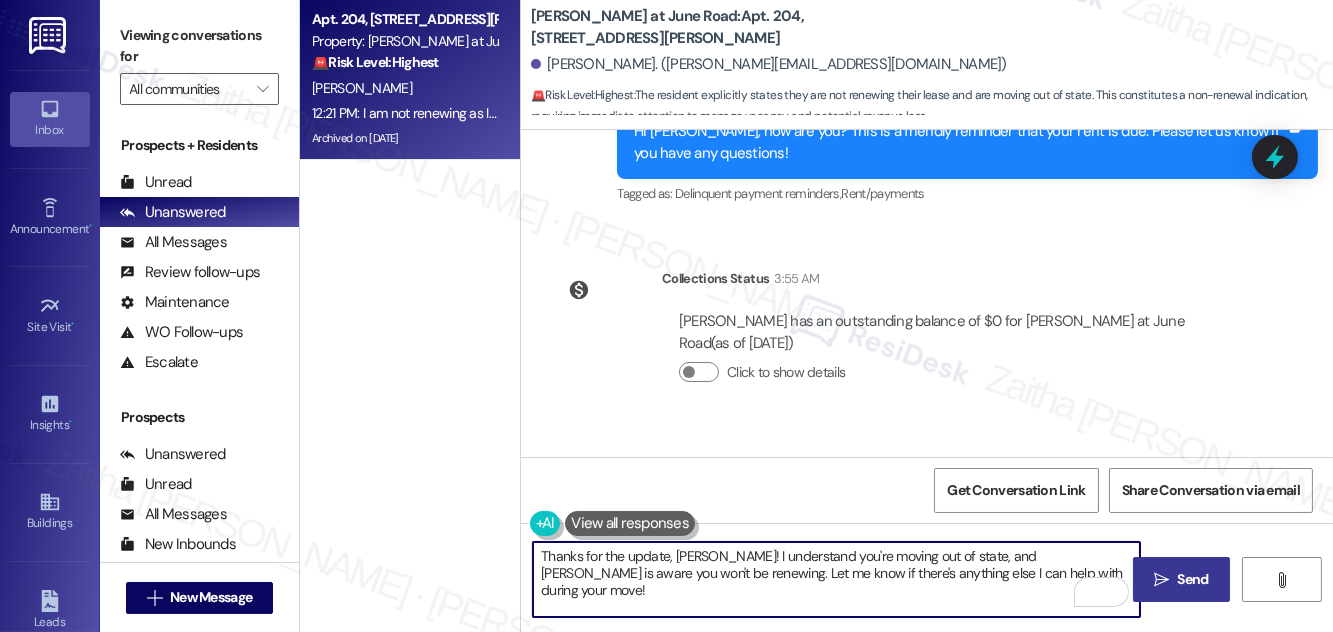 type on "Thanks for the update, [PERSON_NAME]! I understand you're moving out of state, and [PERSON_NAME] is aware you won't be renewing. Let me know if there's anything else I can help with during your move!" 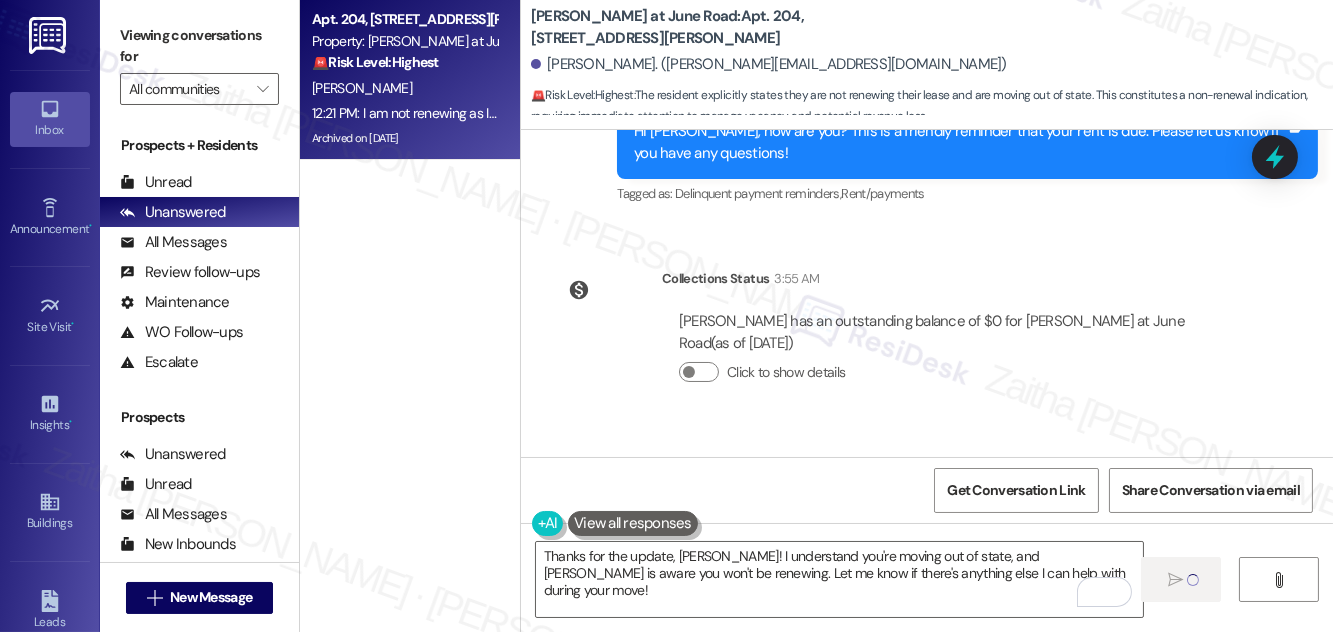 type 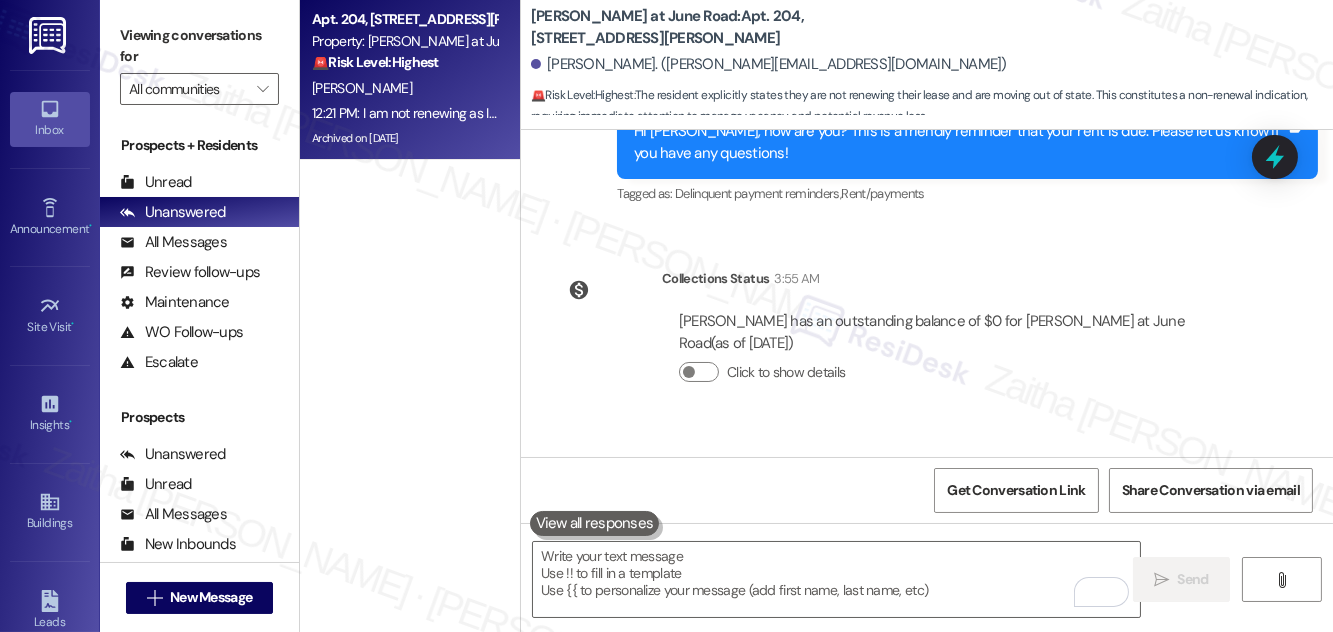 scroll, scrollTop: 29775, scrollLeft: 0, axis: vertical 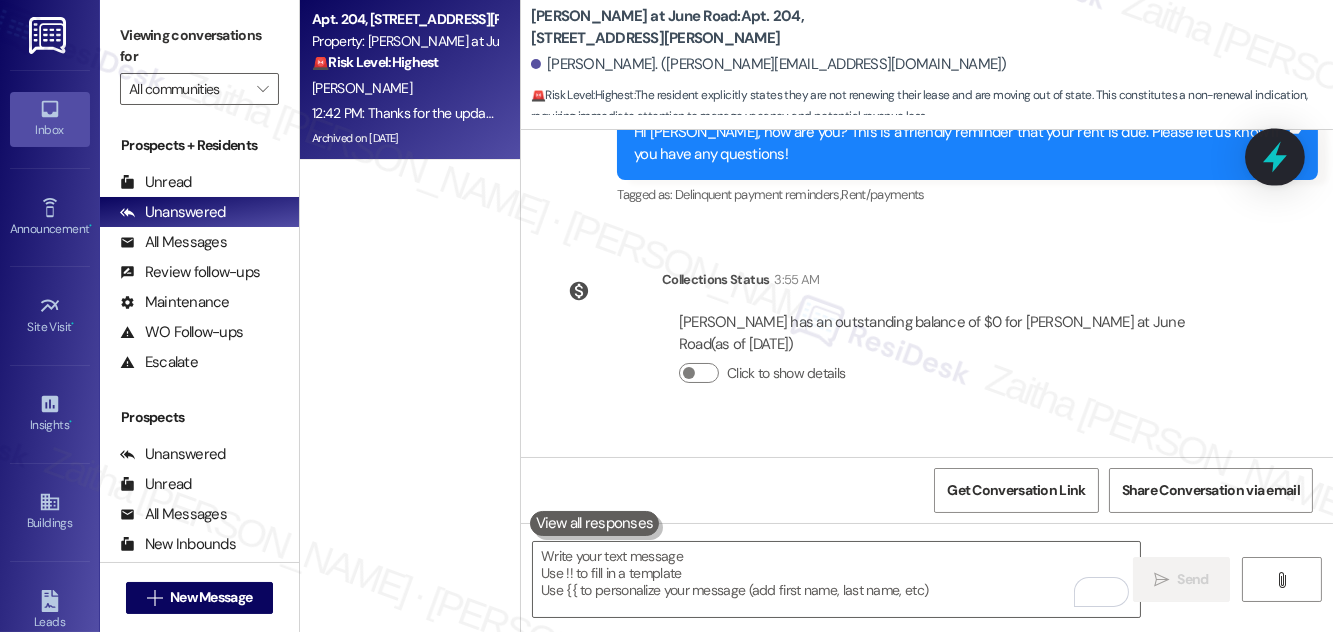 click 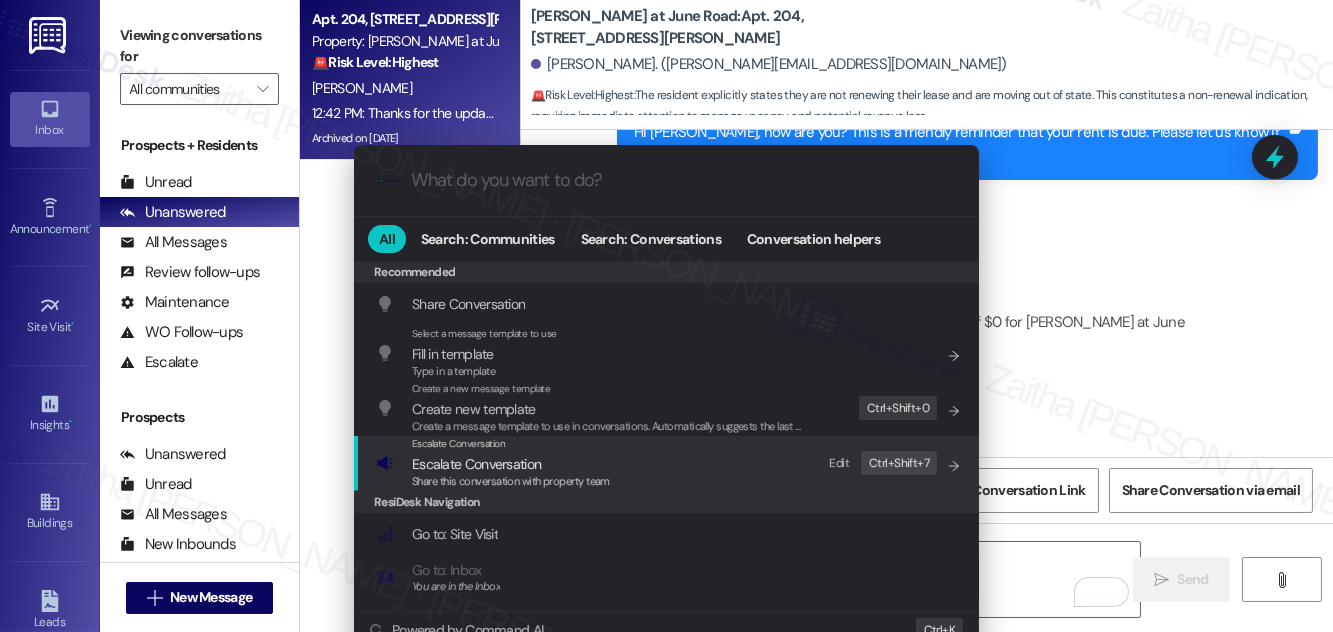 click on "Escalate Conversation" at bounding box center (476, 464) 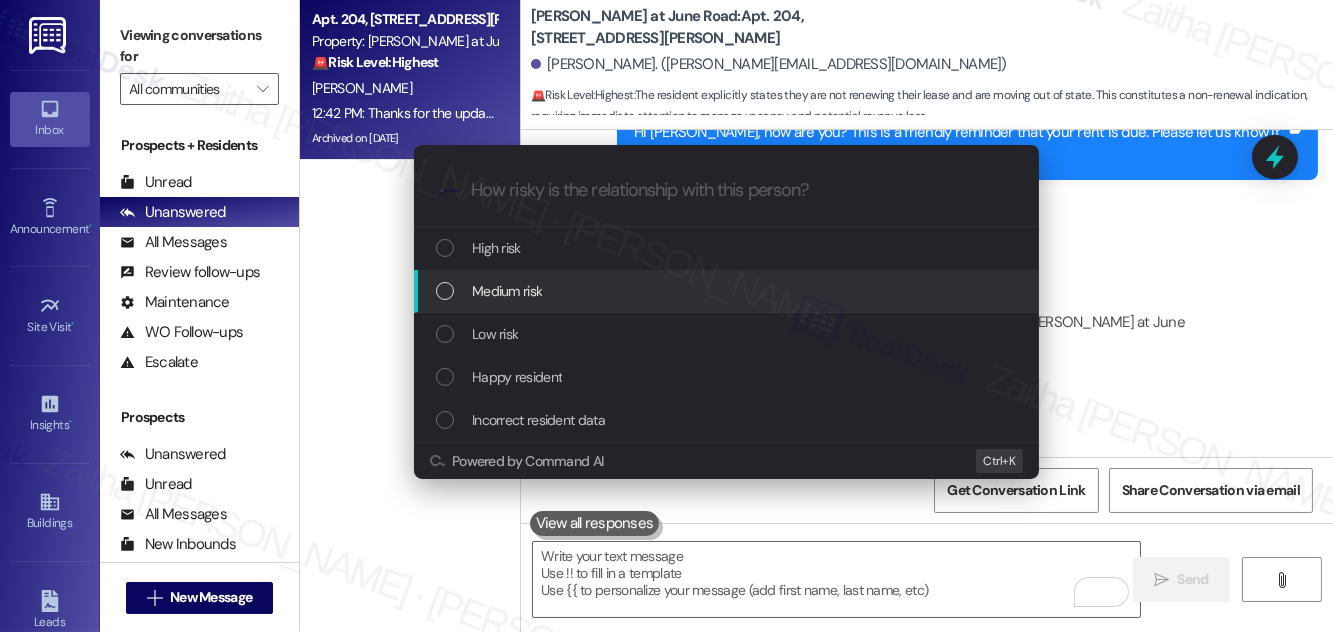 click on "Medium risk" at bounding box center (728, 291) 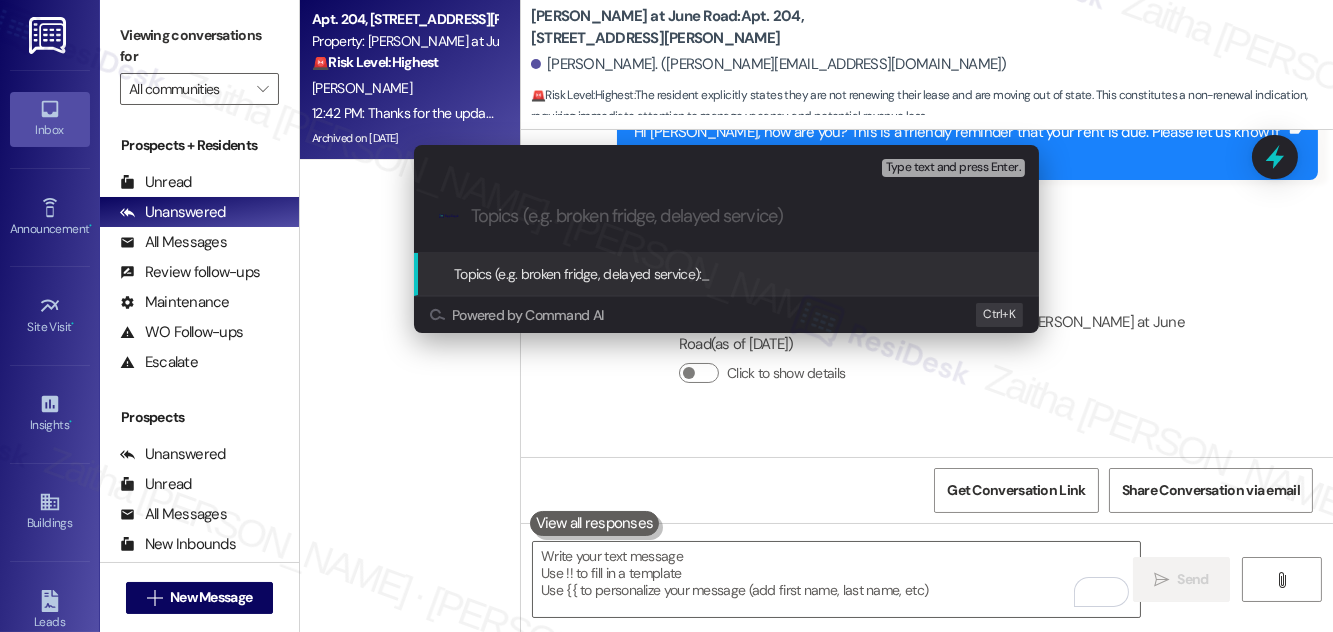 click on "Escalate Conversation Medium risk Topics (e.g. broken fridge, delayed service) Any messages to highlight in the email? Type text and press Enter. .cls-1{fill:#0a055f;}.cls-2{fill:#0cc4c4;} resideskLogoBlueOrange Topics (e.g. broken fridge, delayed service):  _ Powered by Command AI Ctrl+ K" at bounding box center [666, 316] 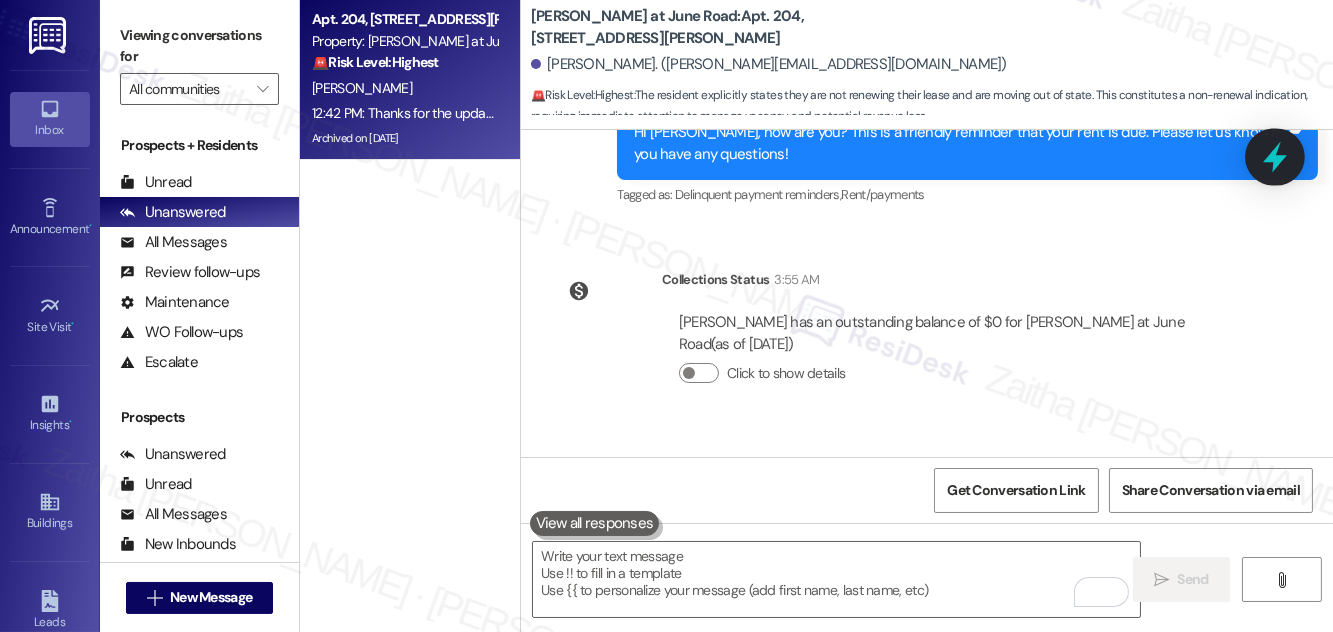click 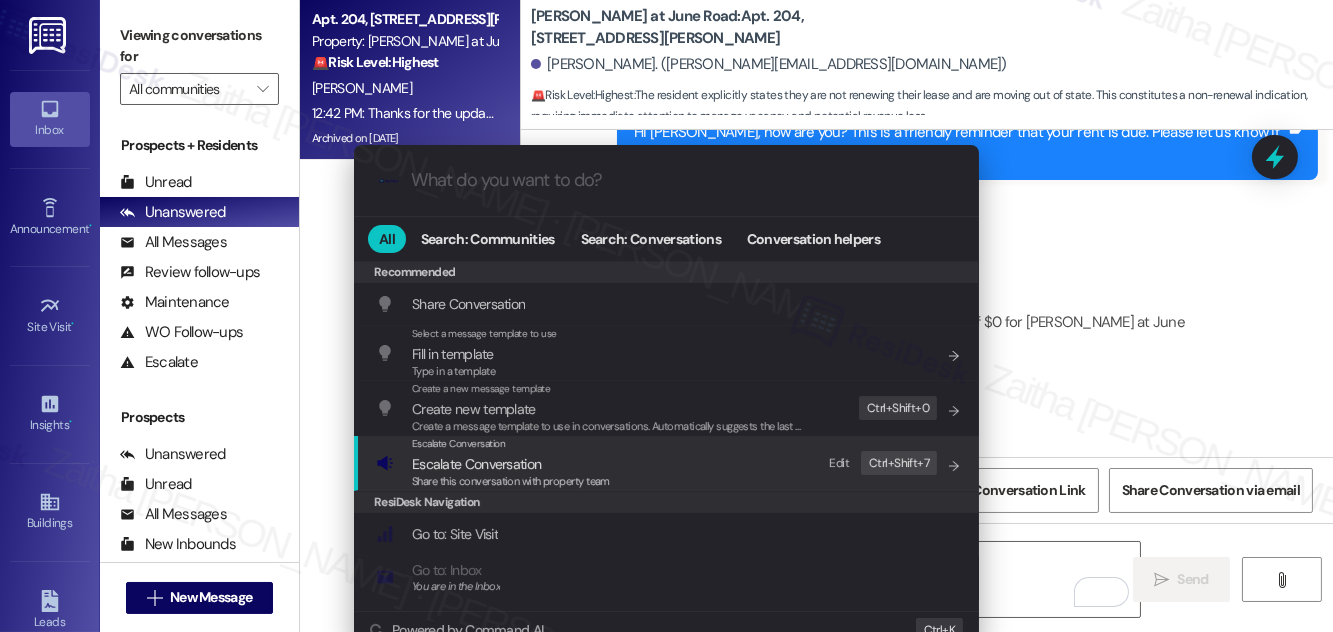 click on "Escalate Conversation" at bounding box center (476, 464) 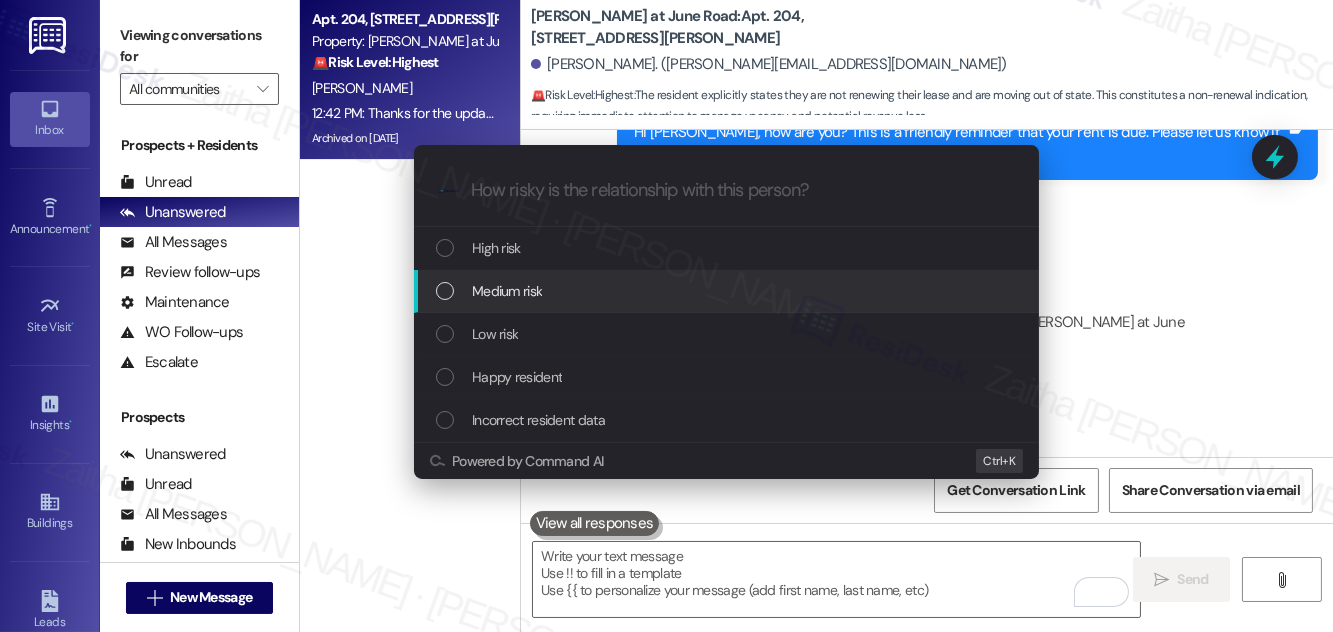 click on "Medium risk" at bounding box center [728, 291] 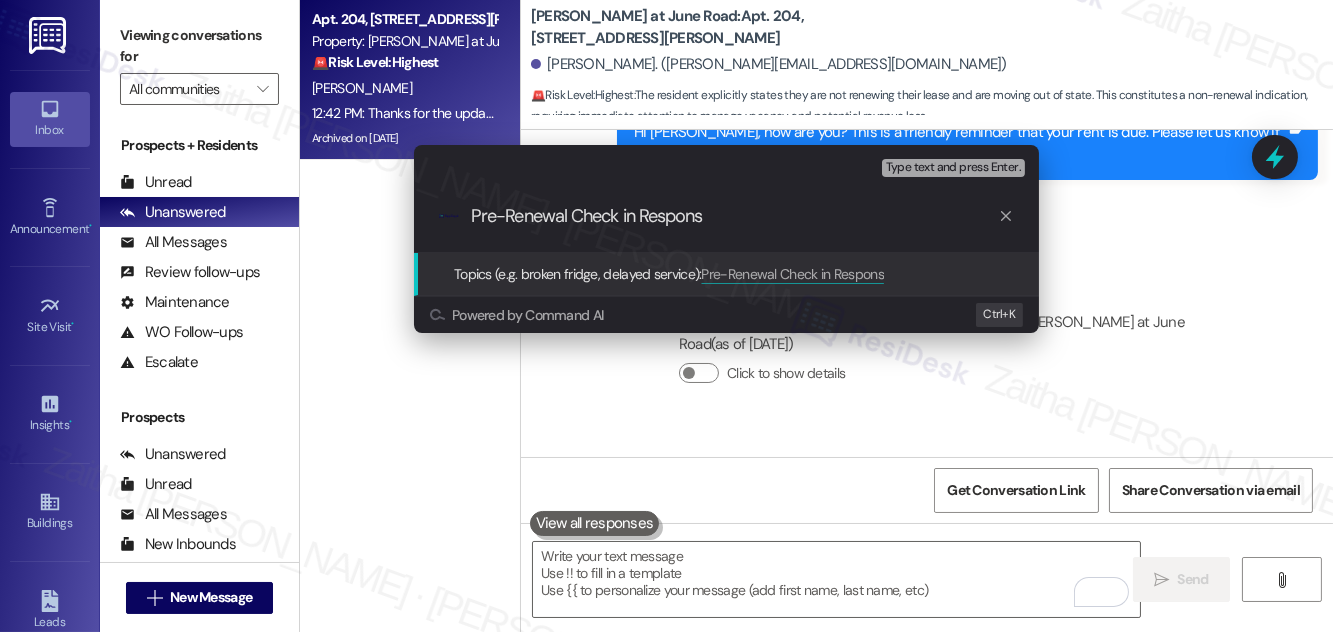 type on "Pre-Renewal Check in Response" 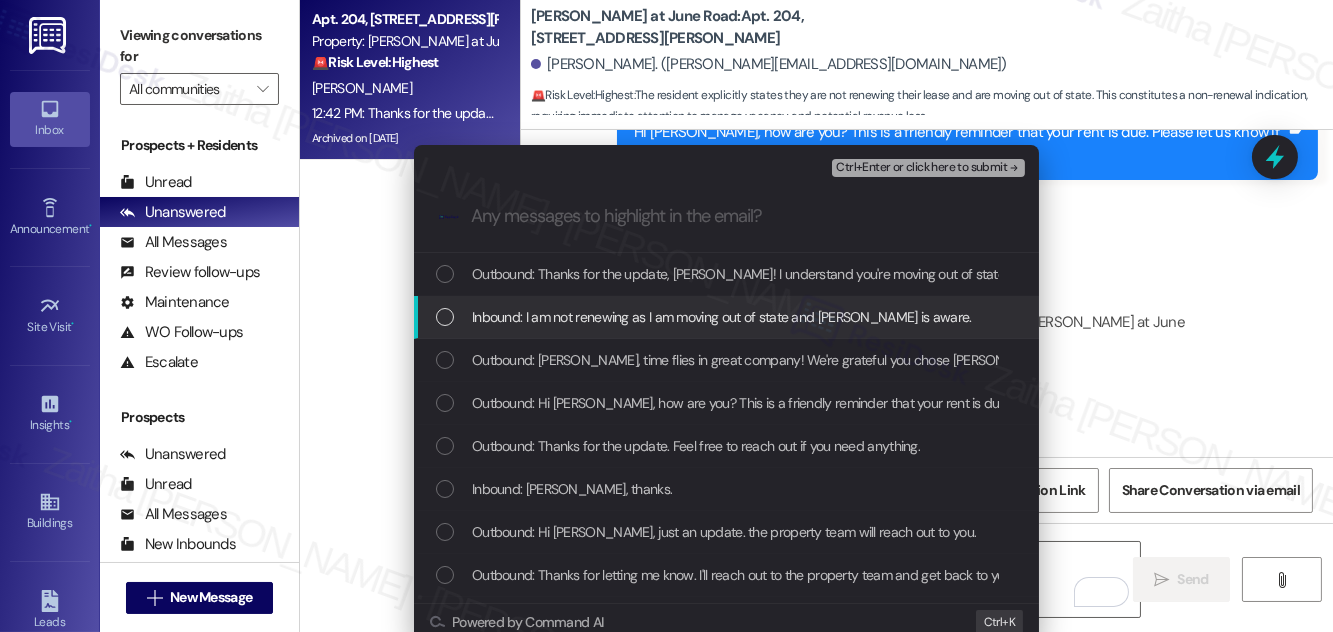 click on "Inbound: I am not renewing as I am moving out of state and [PERSON_NAME] is aware." at bounding box center (728, 317) 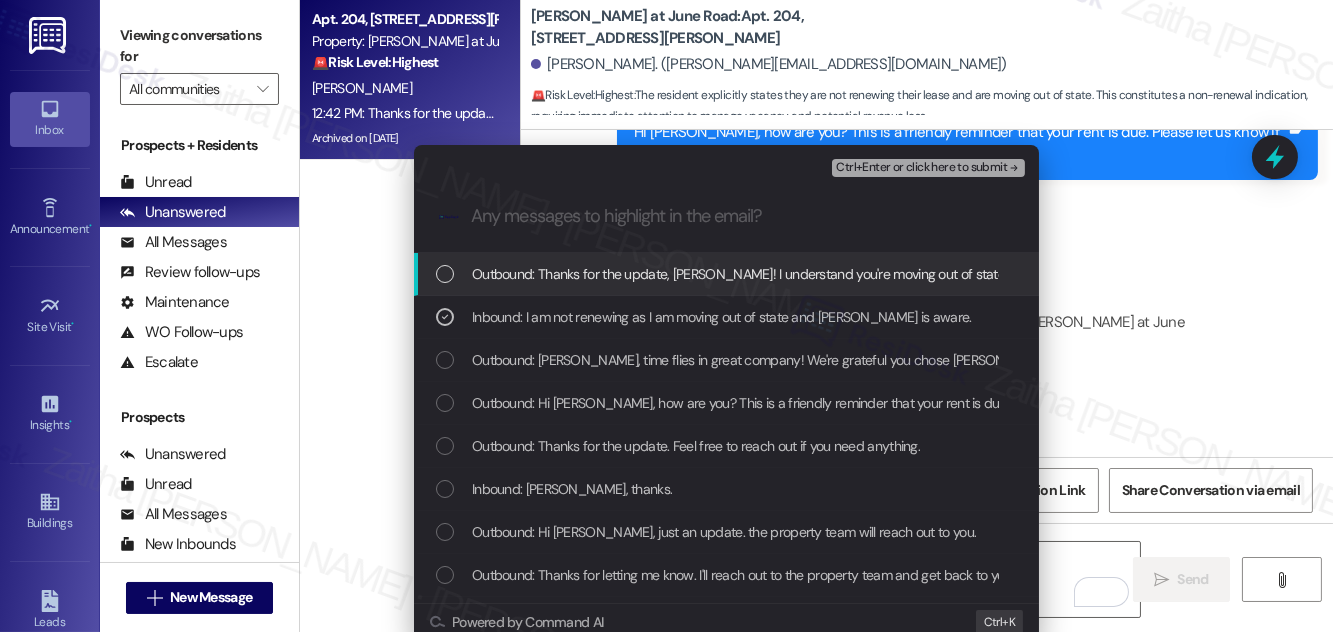 click on "Ctrl+Enter or click here to submit" at bounding box center [921, 168] 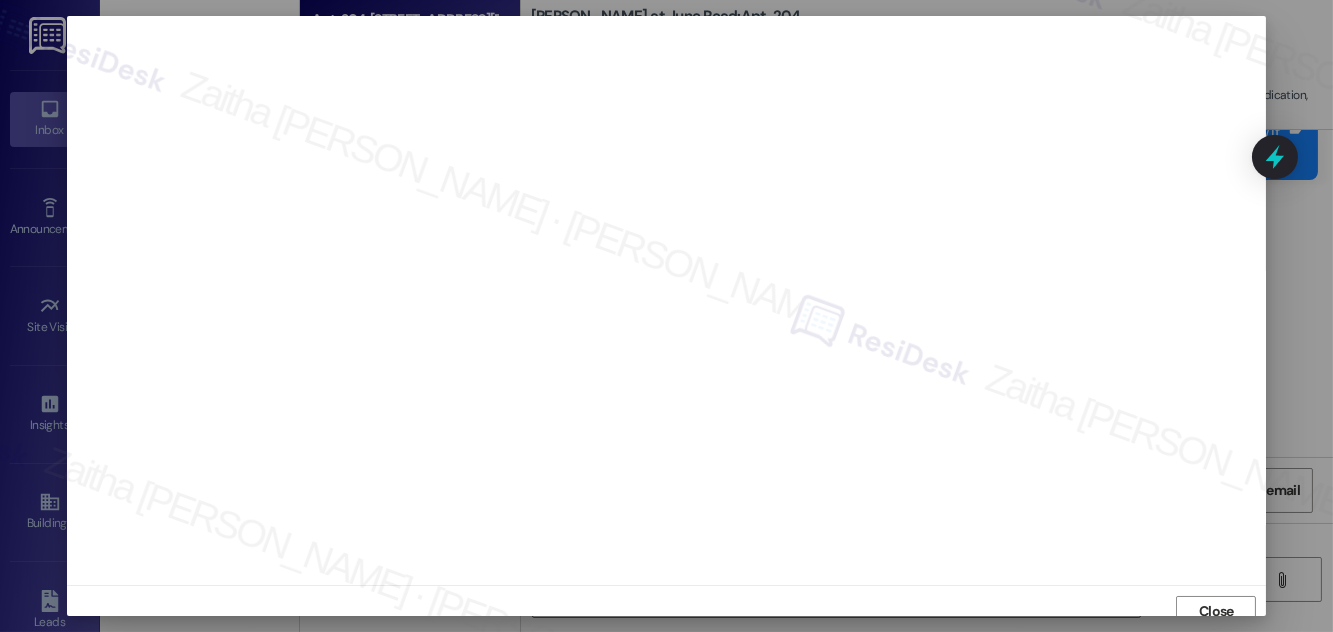 scroll, scrollTop: 11, scrollLeft: 0, axis: vertical 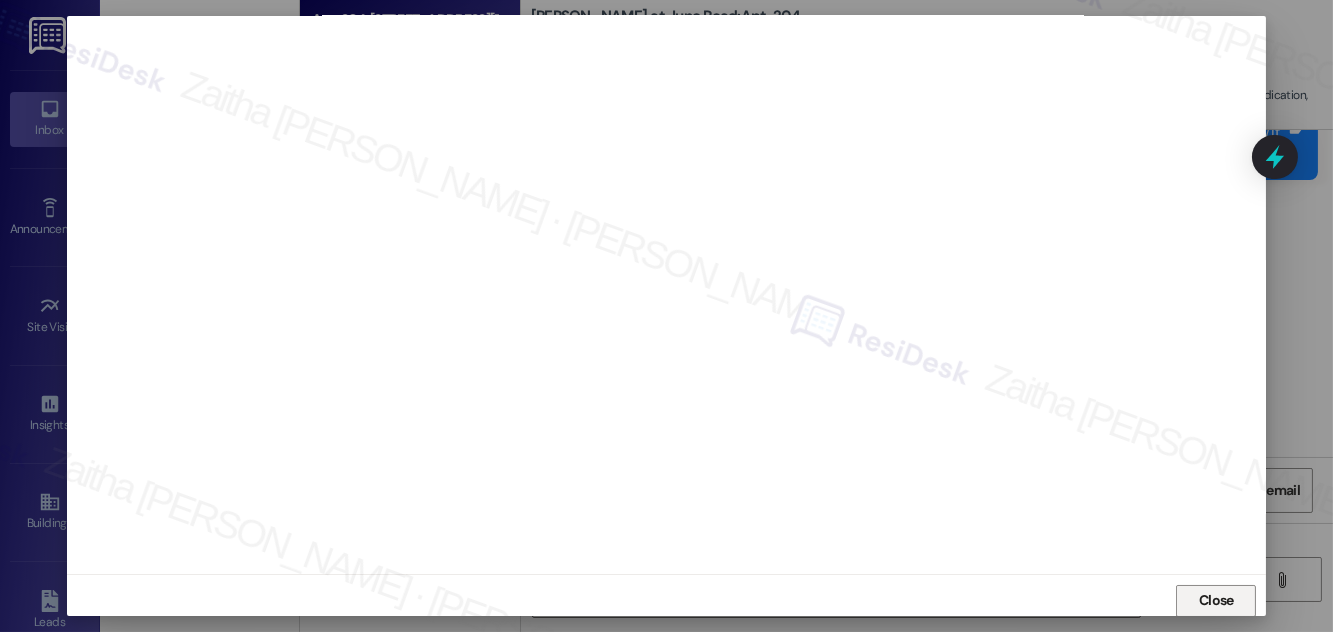 click on "Close" at bounding box center (1216, 600) 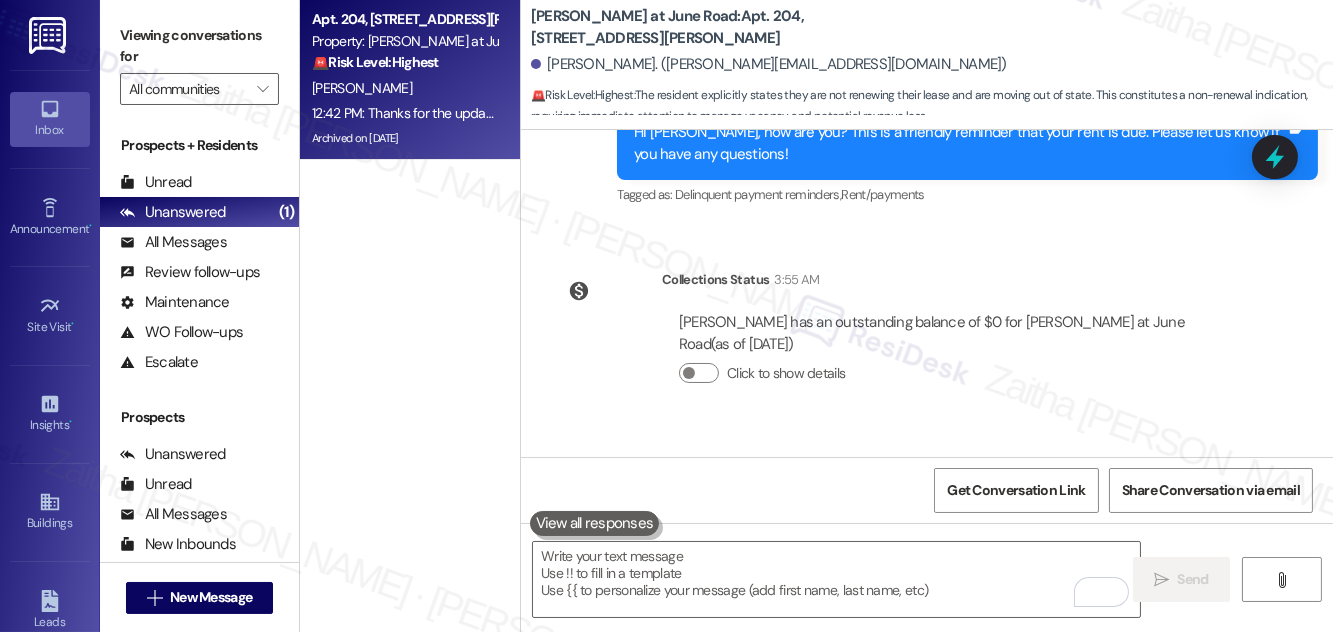 scroll, scrollTop: 29936, scrollLeft: 0, axis: vertical 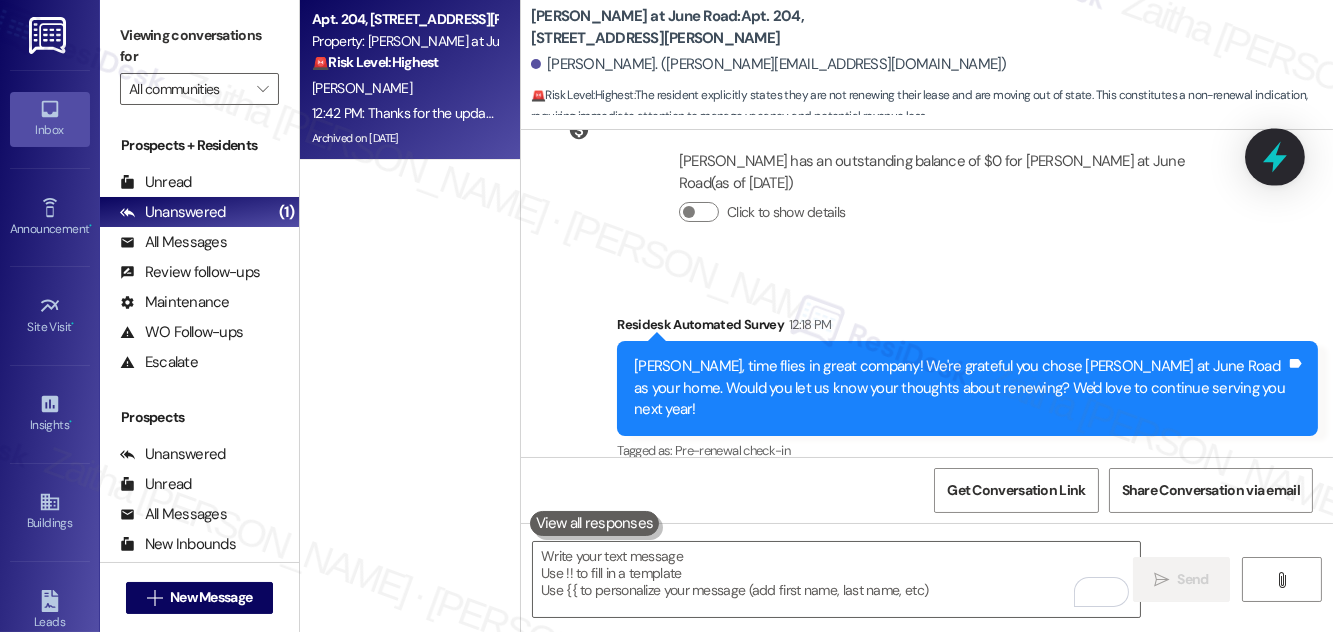 click 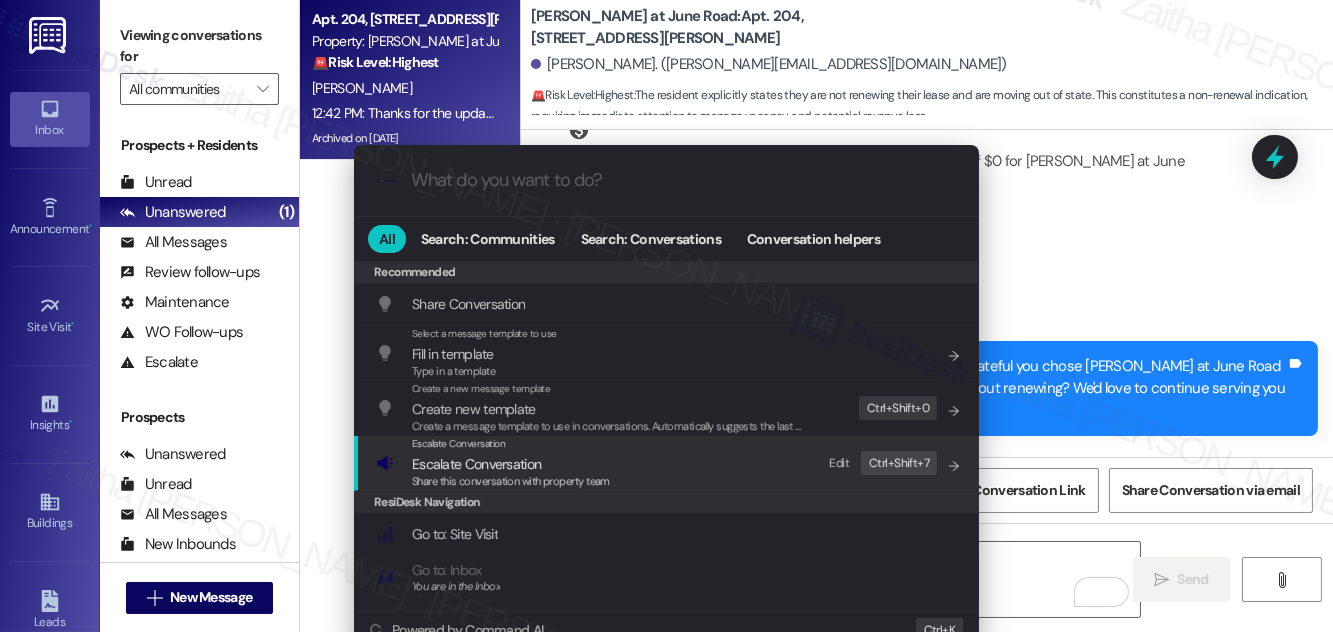 click on "Escalate Conversation" at bounding box center (476, 464) 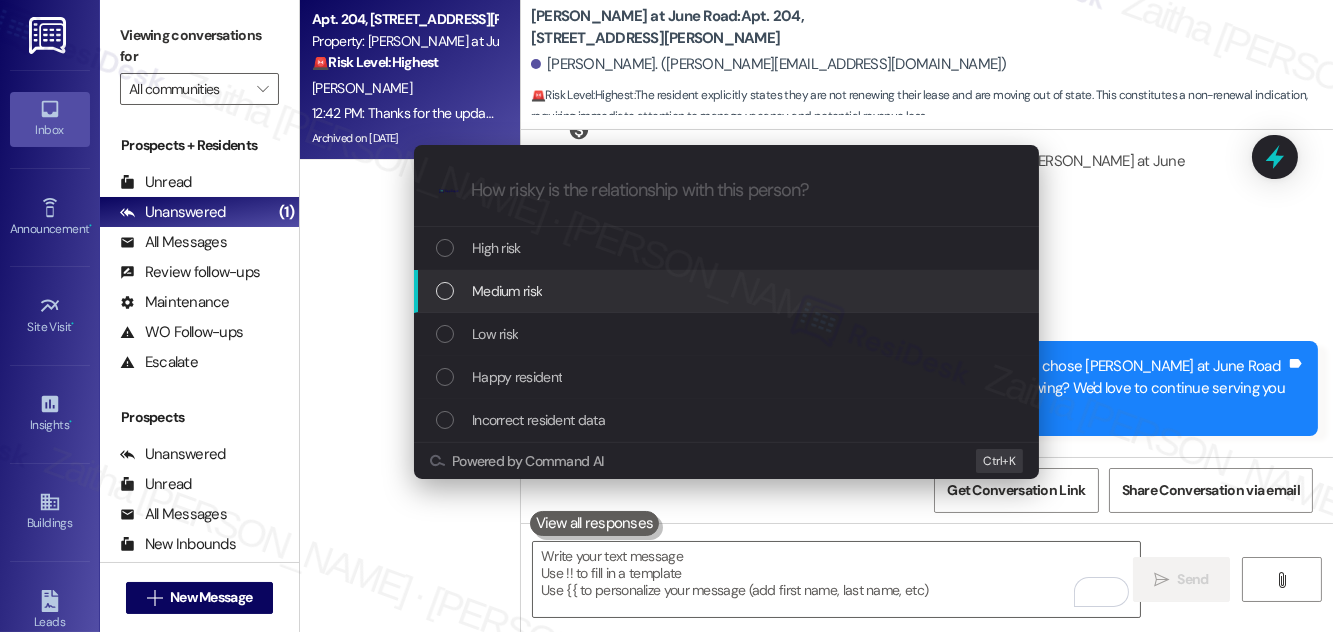 click on "Medium risk" at bounding box center (507, 291) 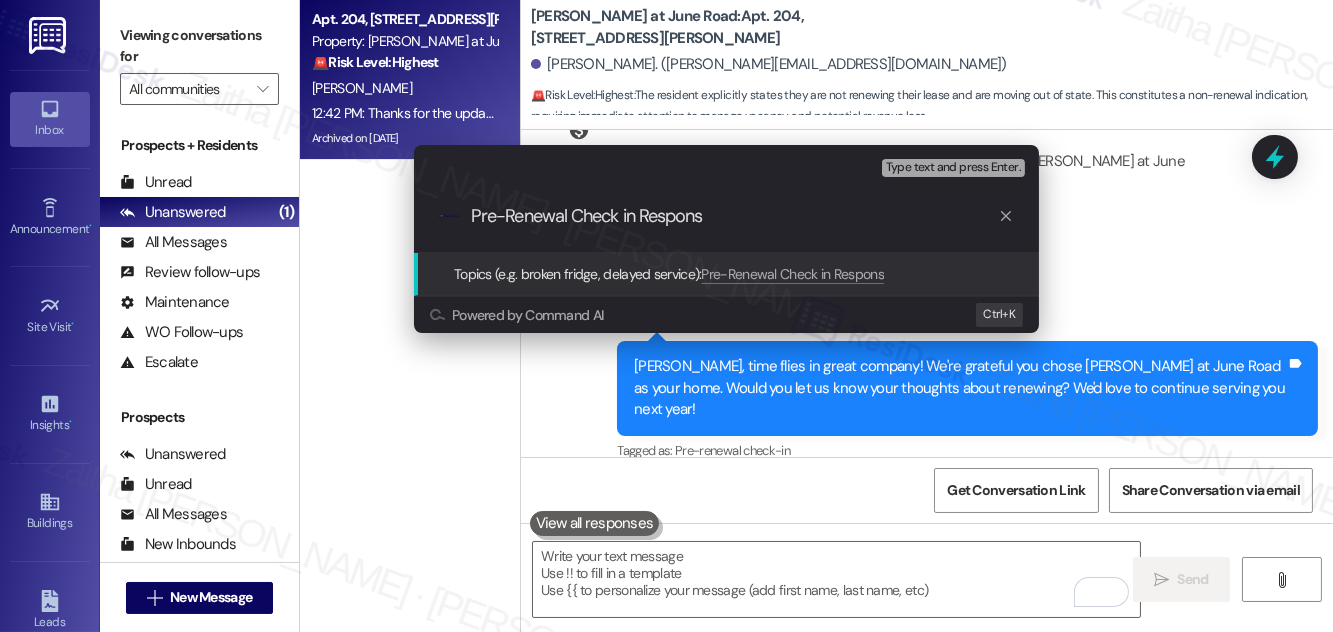 type on "Pre-Renewal Check in Response" 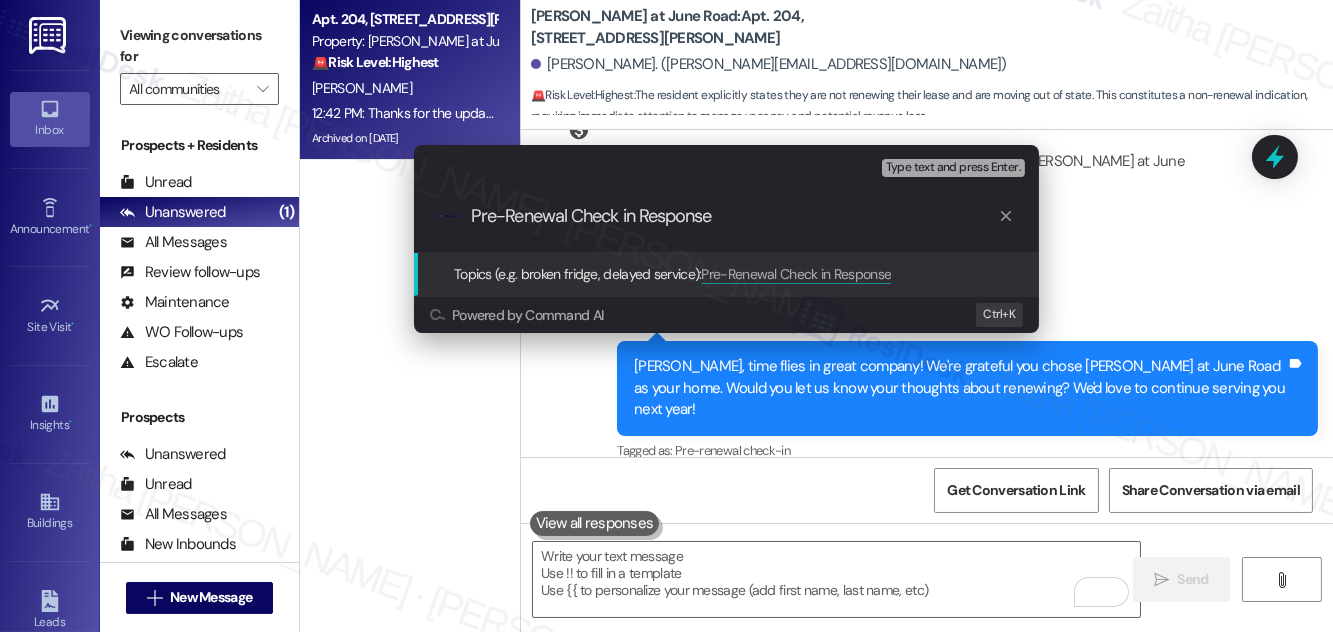 type 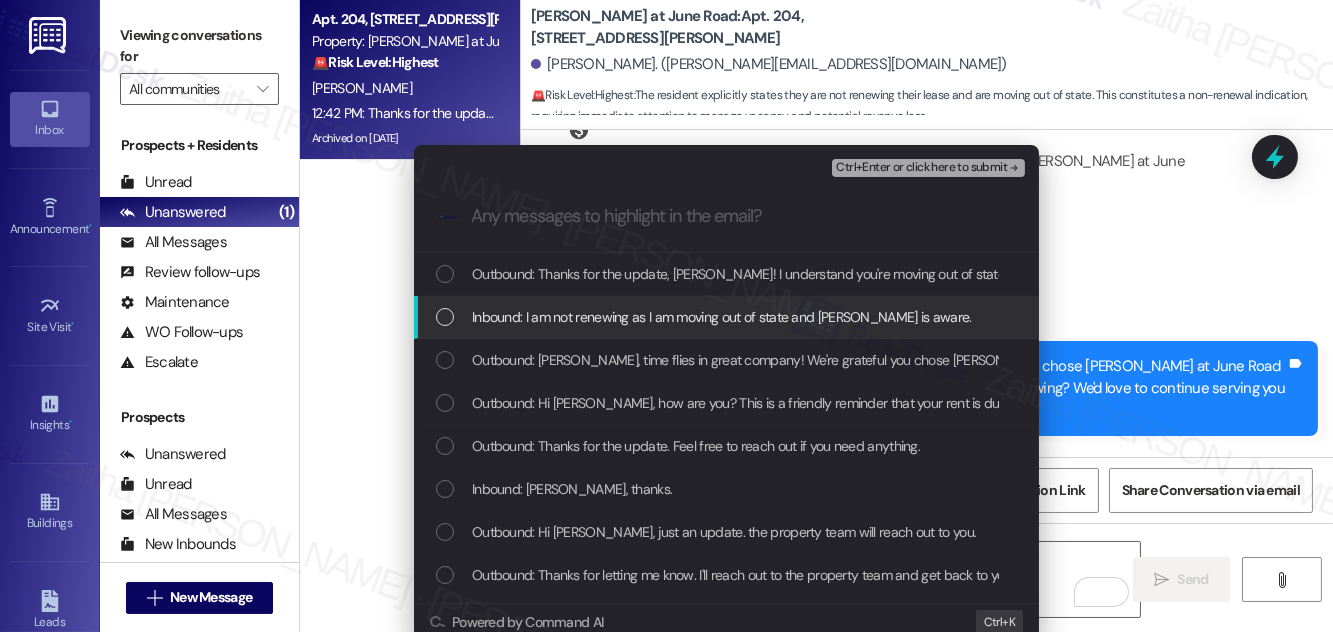 click on "Inbound: I am not renewing as I am moving out of state and [PERSON_NAME] is aware." at bounding box center (726, 317) 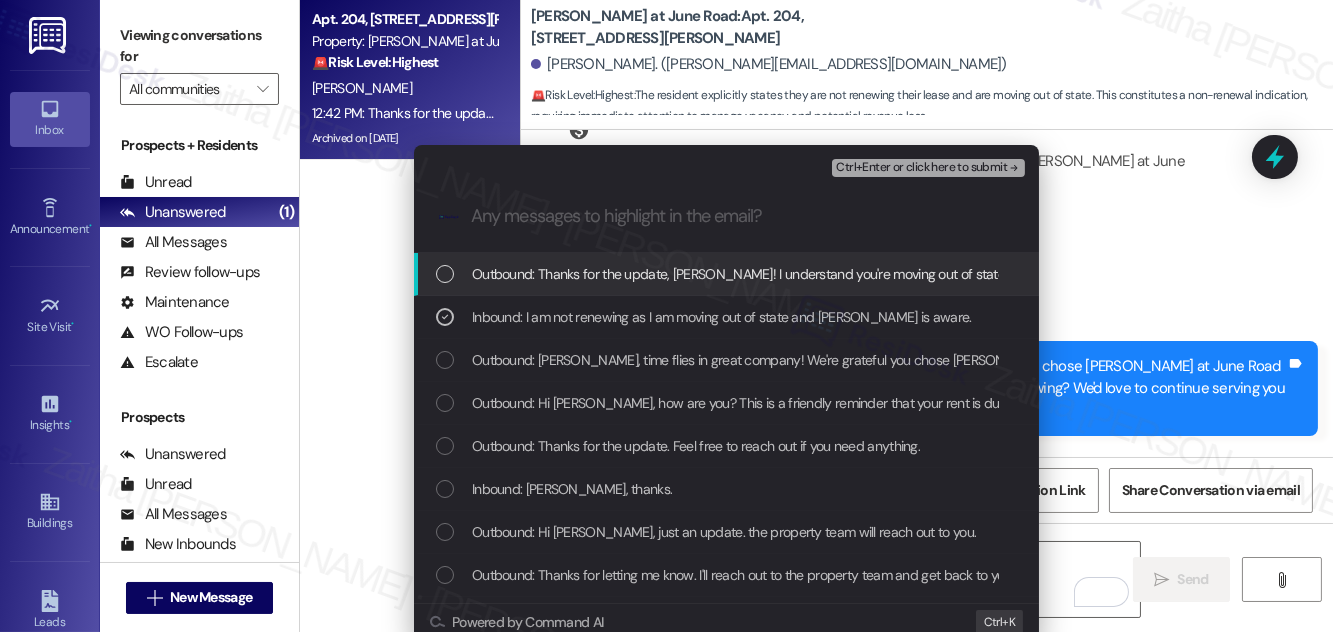 click on "Ctrl+Enter or click here to submit" at bounding box center (921, 168) 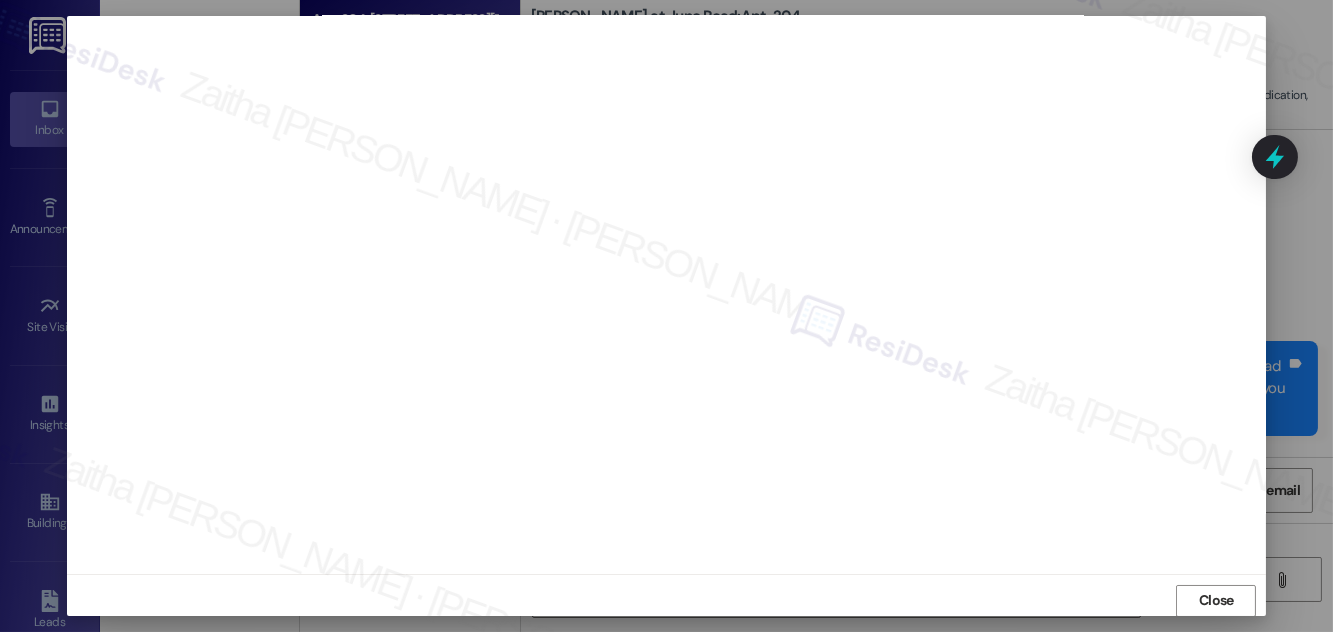 scroll, scrollTop: 21, scrollLeft: 0, axis: vertical 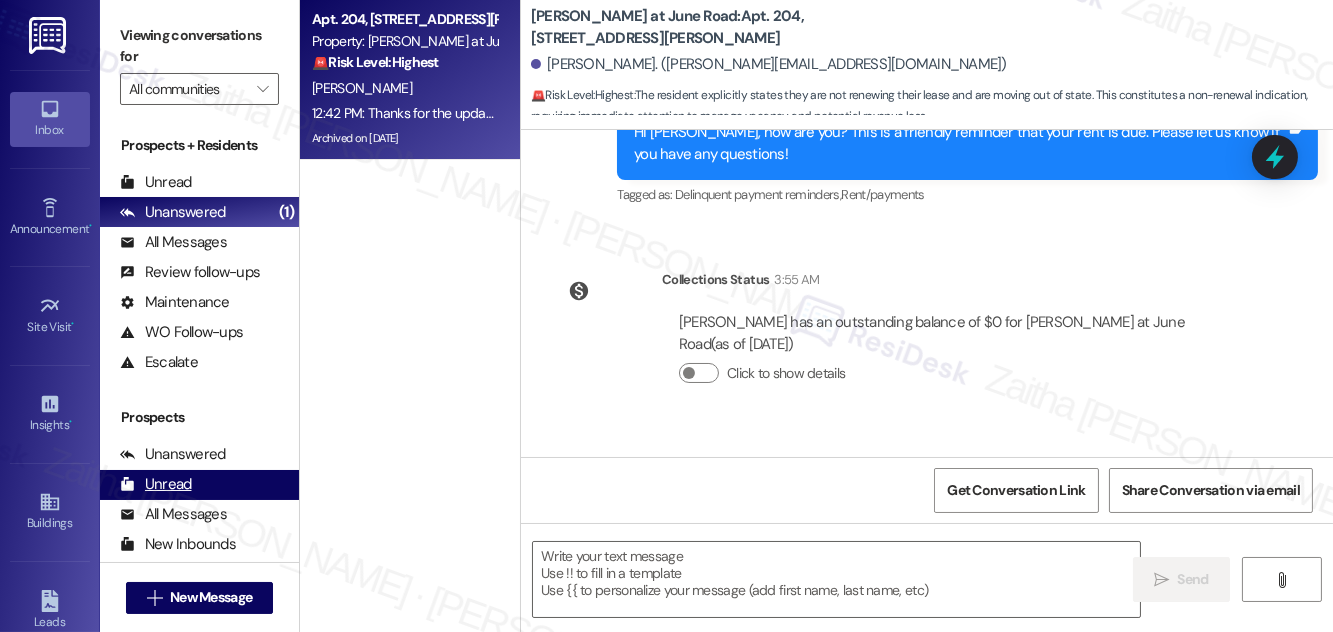 type on "Fetching suggested responses. Please feel free to read through the conversation in the meantime." 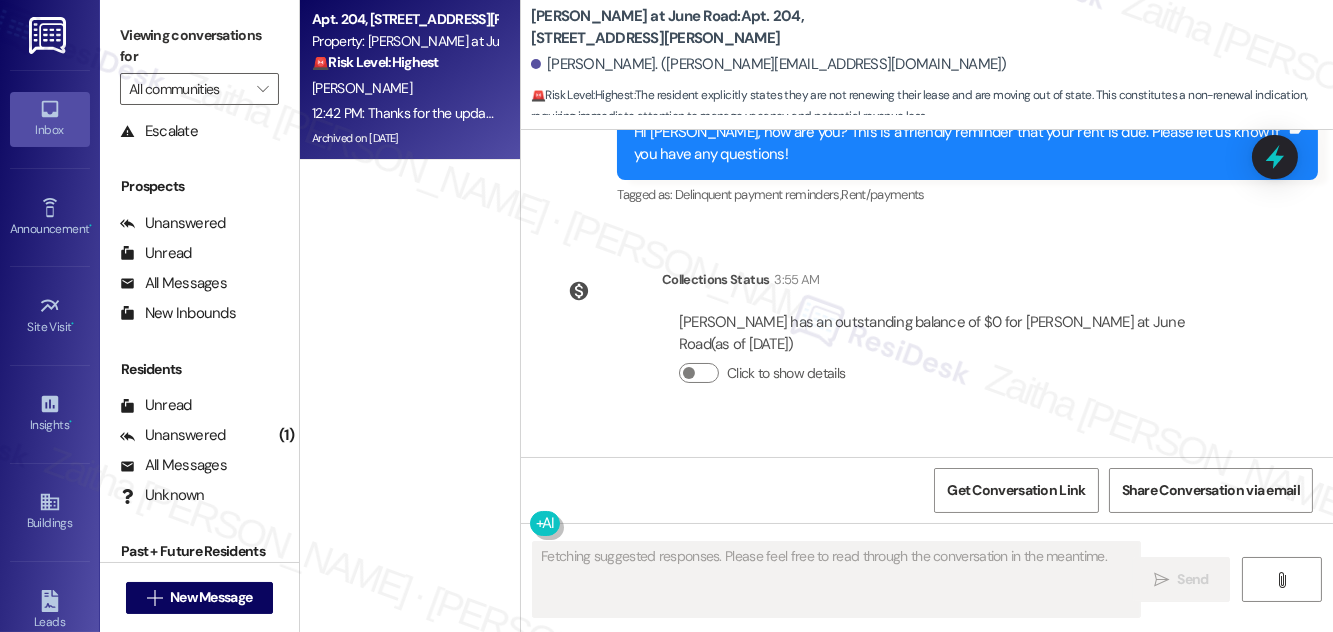 scroll, scrollTop: 264, scrollLeft: 0, axis: vertical 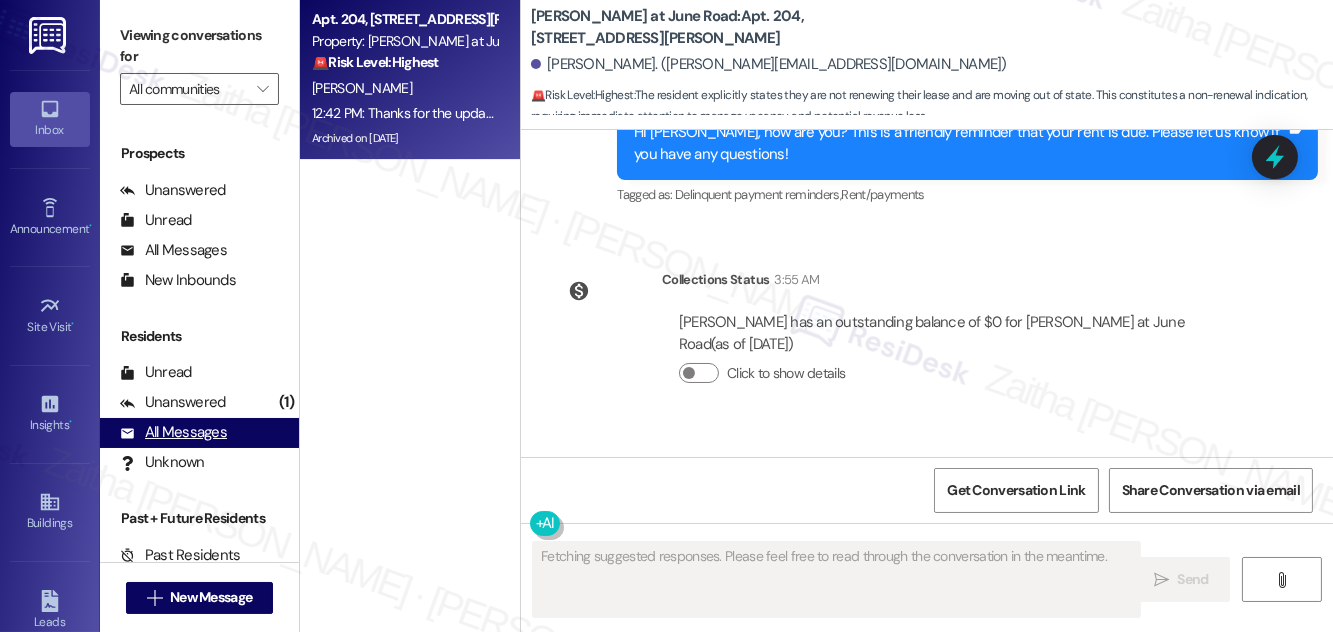 click on "All Messages" at bounding box center (173, 432) 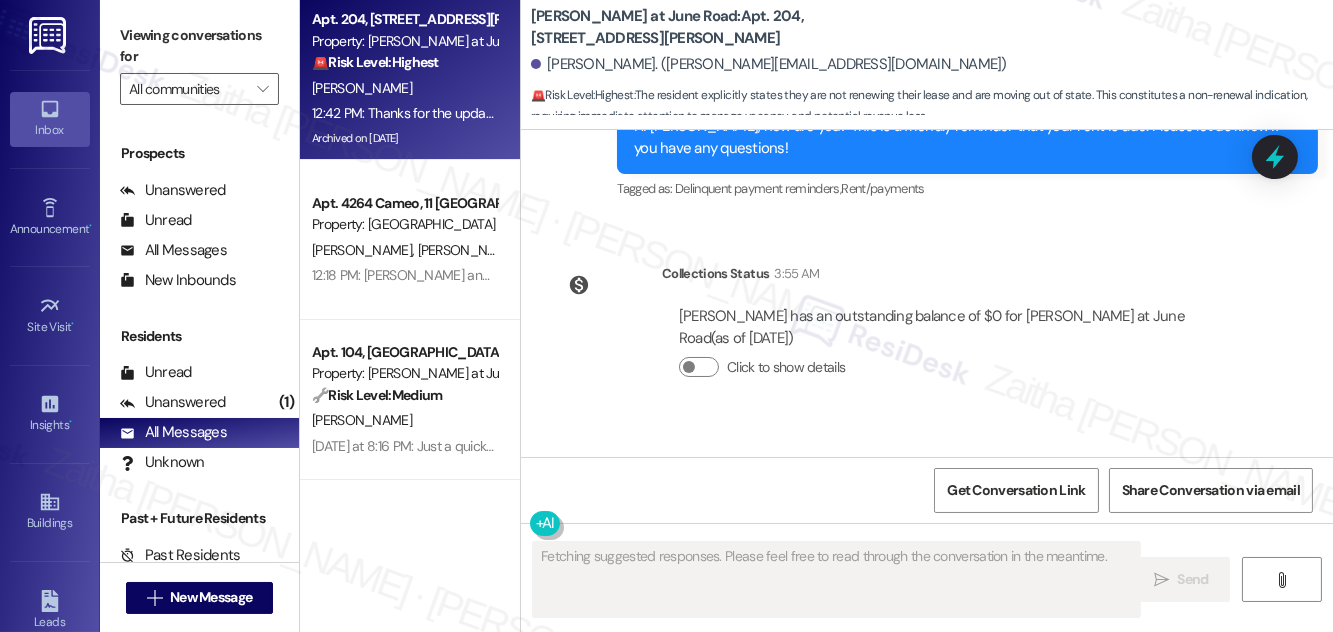 scroll, scrollTop: 29775, scrollLeft: 0, axis: vertical 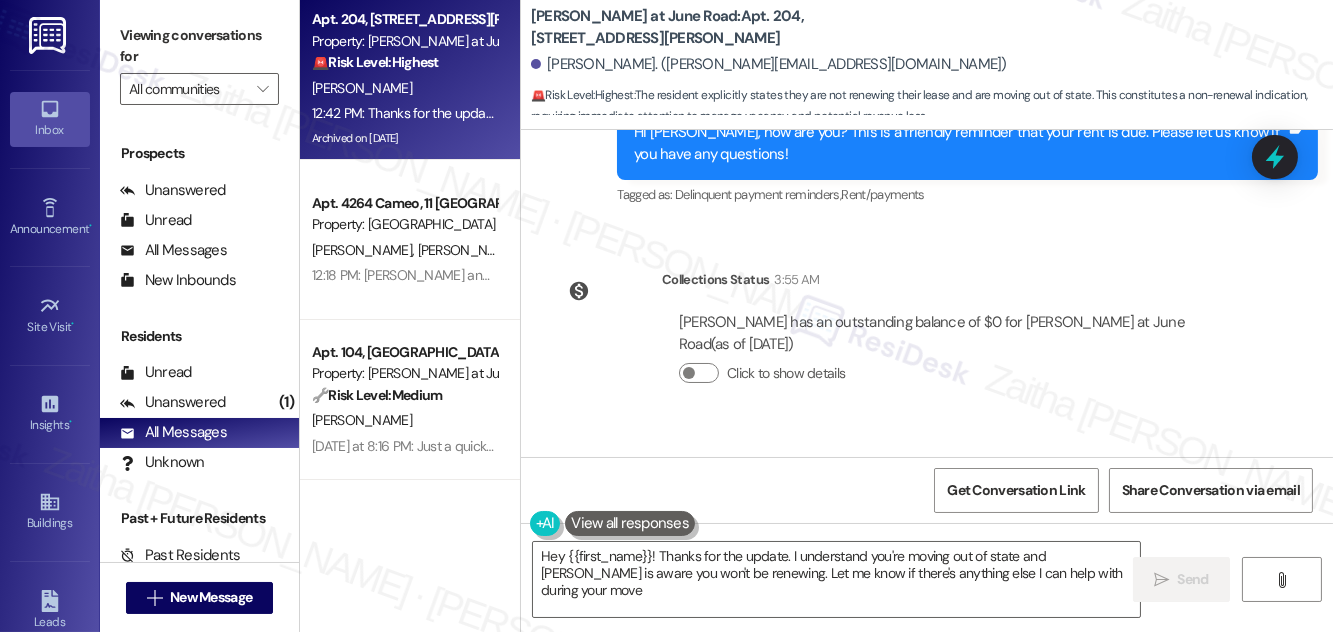 type on "Hey {{first_name}}! Thanks for the update. I understand you're moving out of state and [PERSON_NAME] is aware you won't be renewing. Let me know if there's anything else I can help with during your move!" 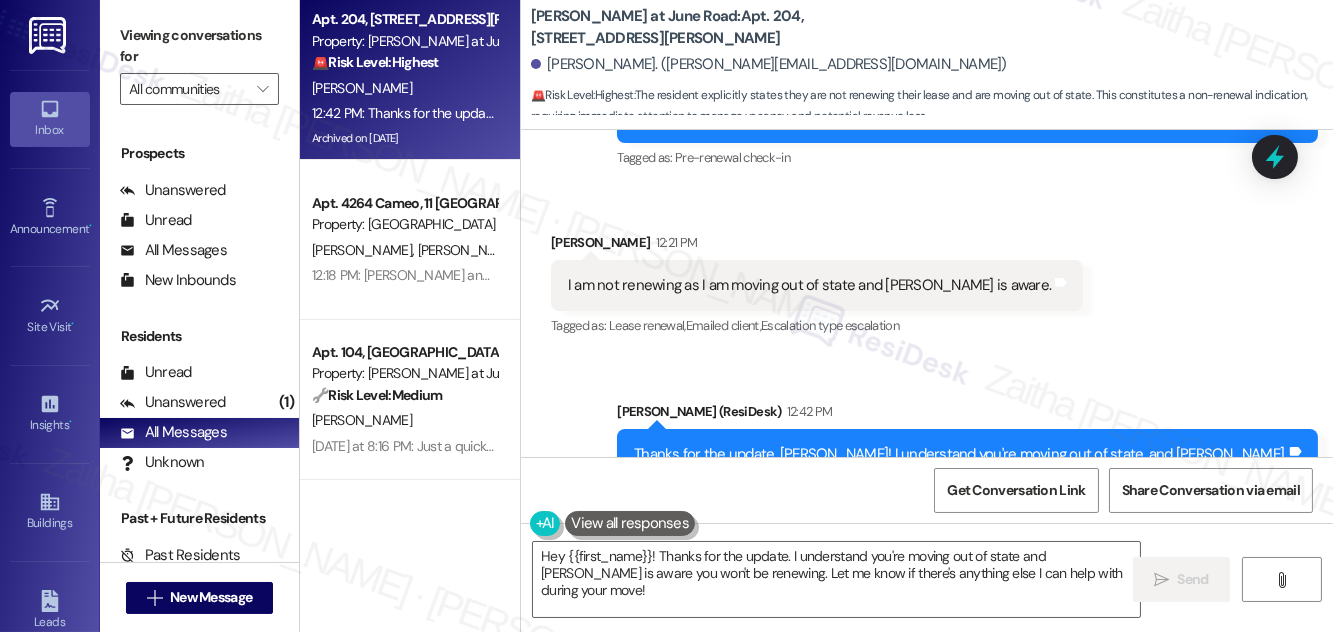 scroll, scrollTop: 30394, scrollLeft: 0, axis: vertical 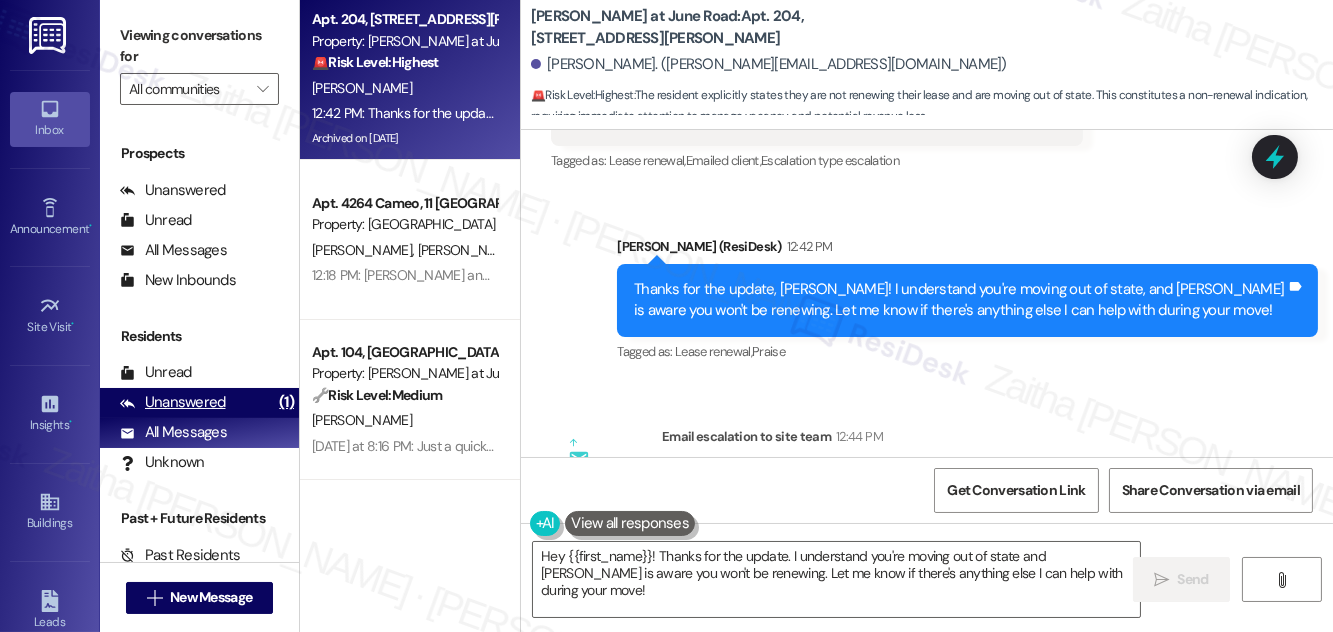 click on "Unanswered" at bounding box center (173, 402) 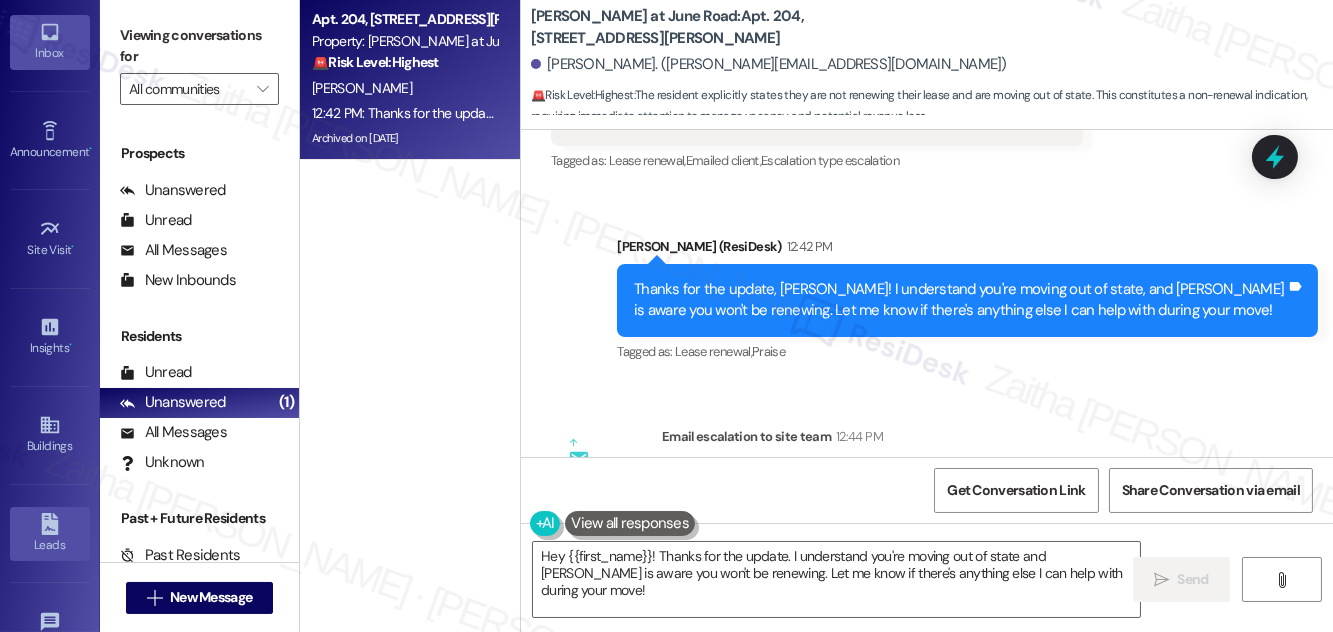 scroll, scrollTop: 314, scrollLeft: 0, axis: vertical 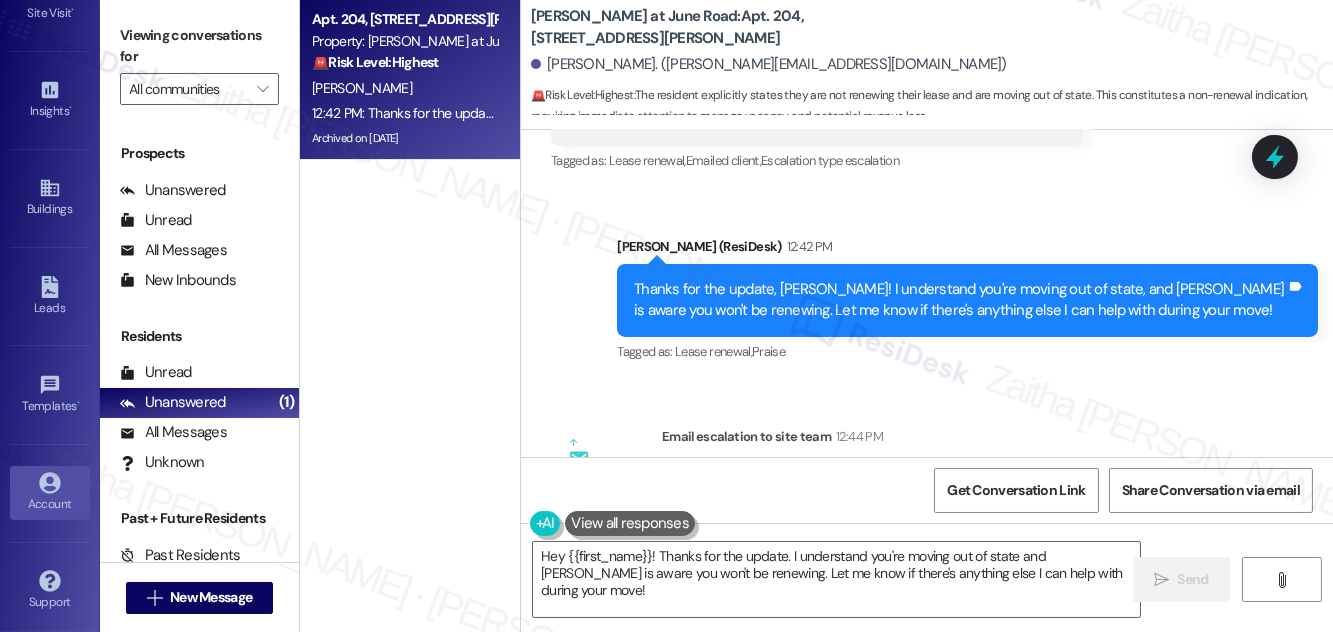 click on "Account" at bounding box center (50, 504) 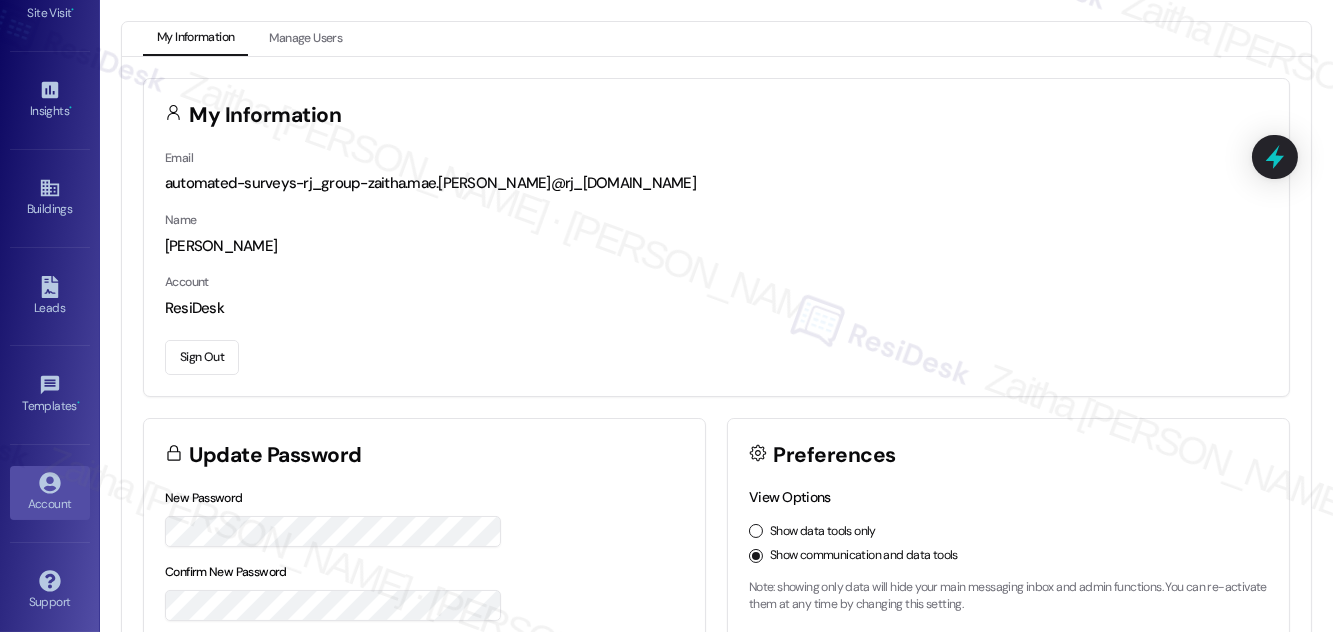 click on "Sign Out" at bounding box center (202, 357) 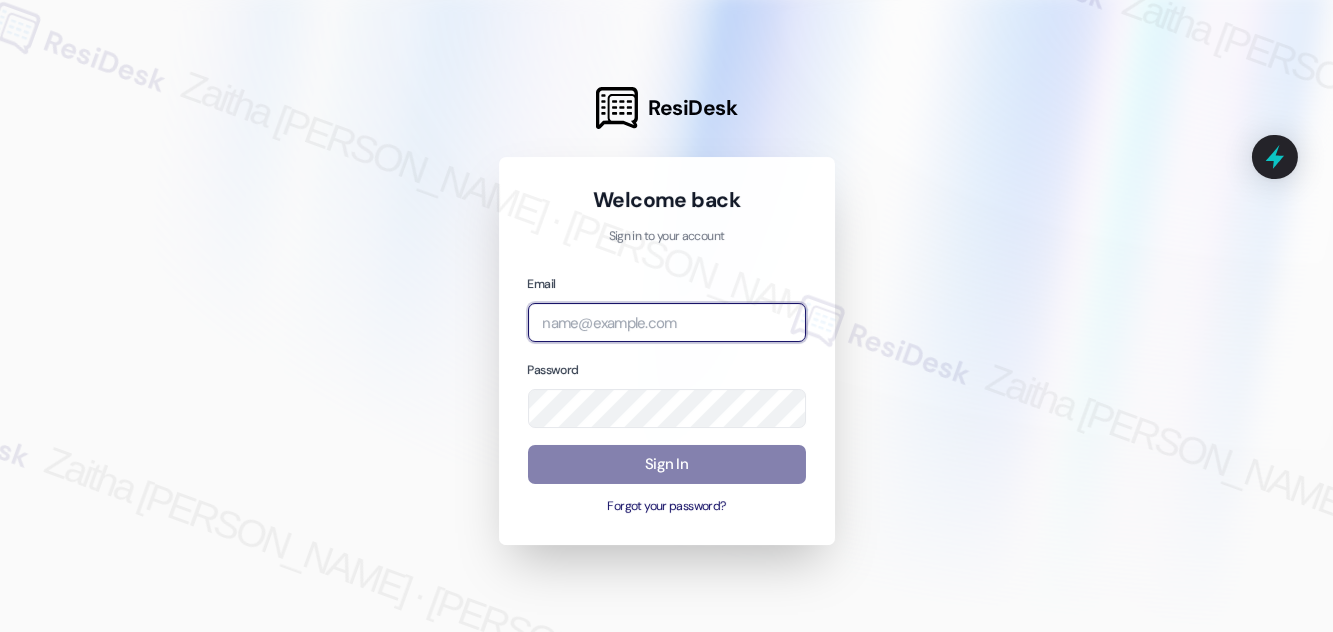 click at bounding box center [667, 322] 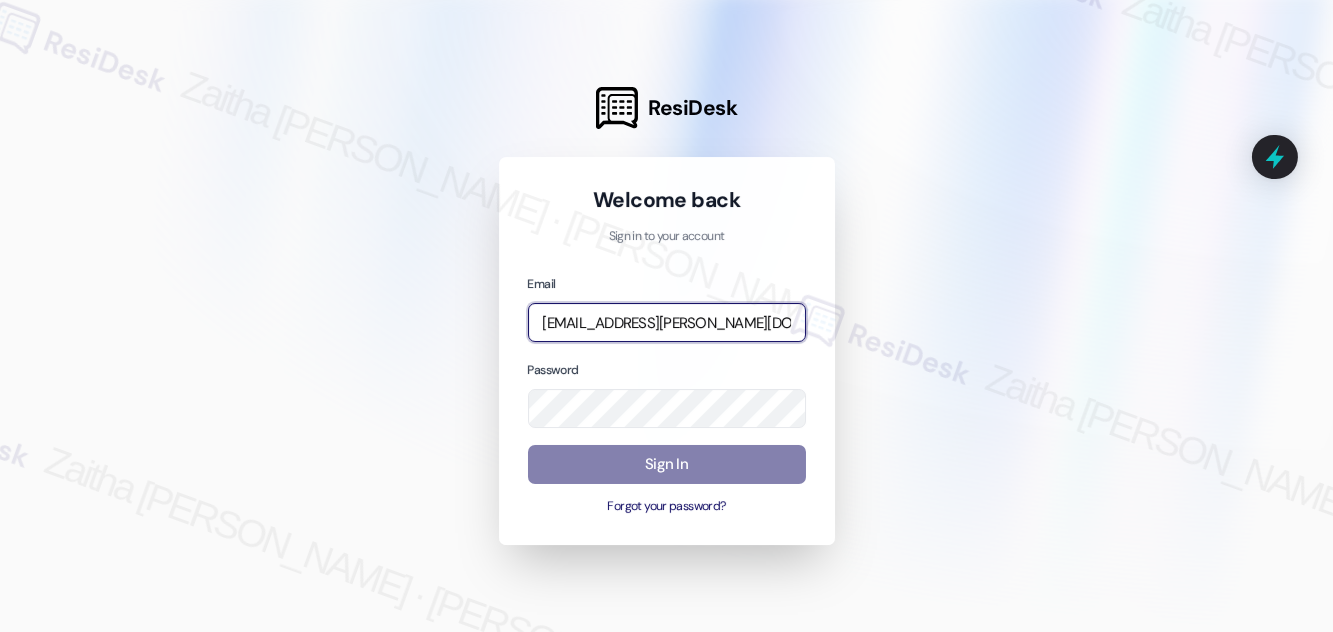 type on "[EMAIL_ADDRESS][PERSON_NAME][DOMAIN_NAME]" 